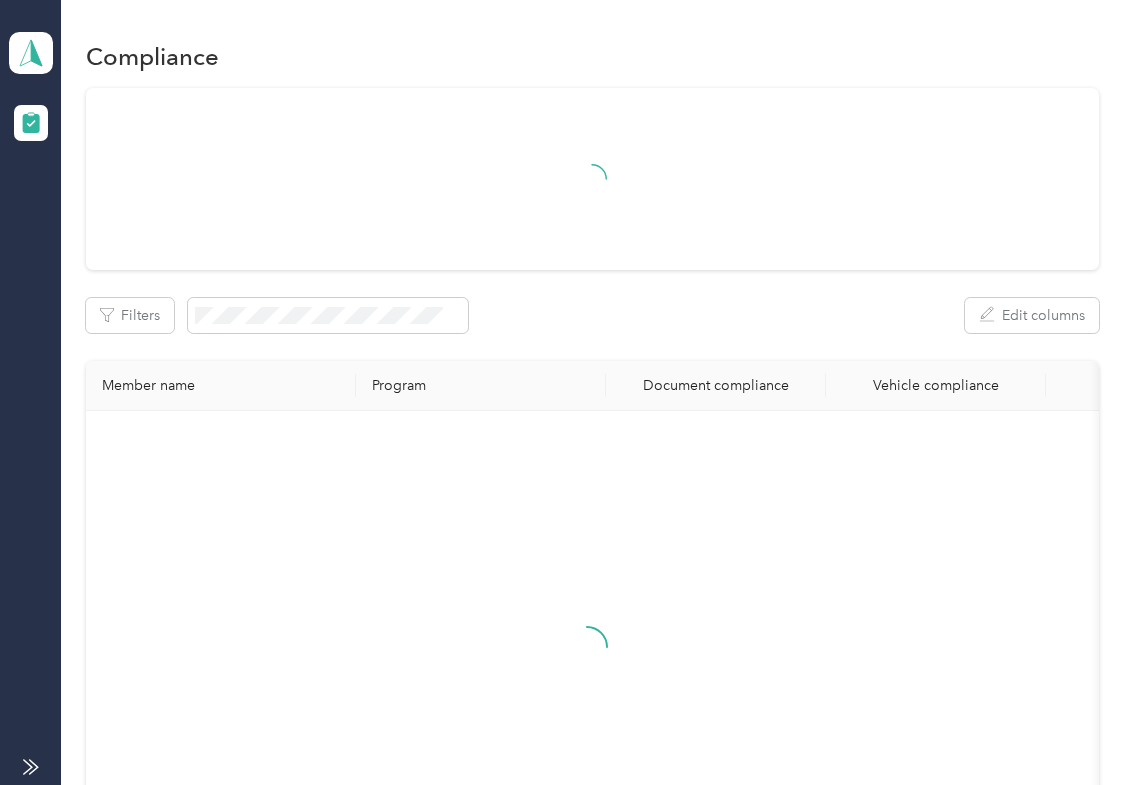 scroll, scrollTop: 0, scrollLeft: 0, axis: both 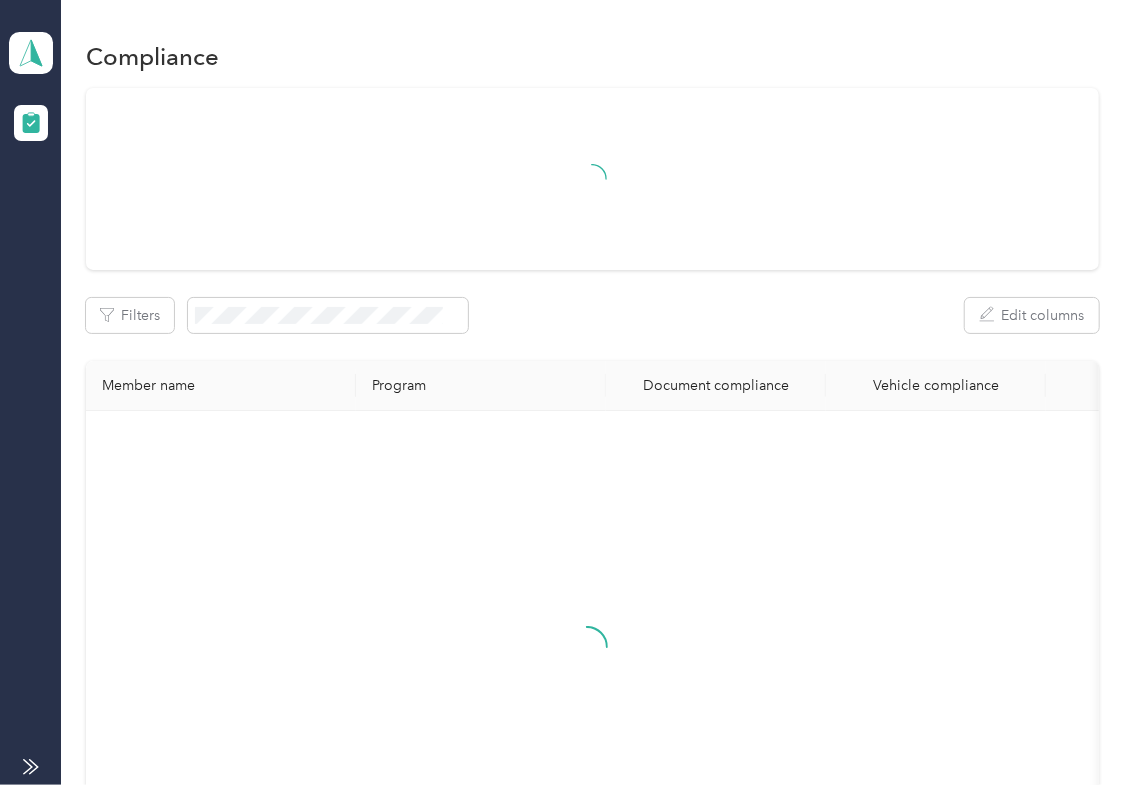 click on "Filters Edit columns Member name Program Document compliance Vehicle compliance" at bounding box center [592, 504] 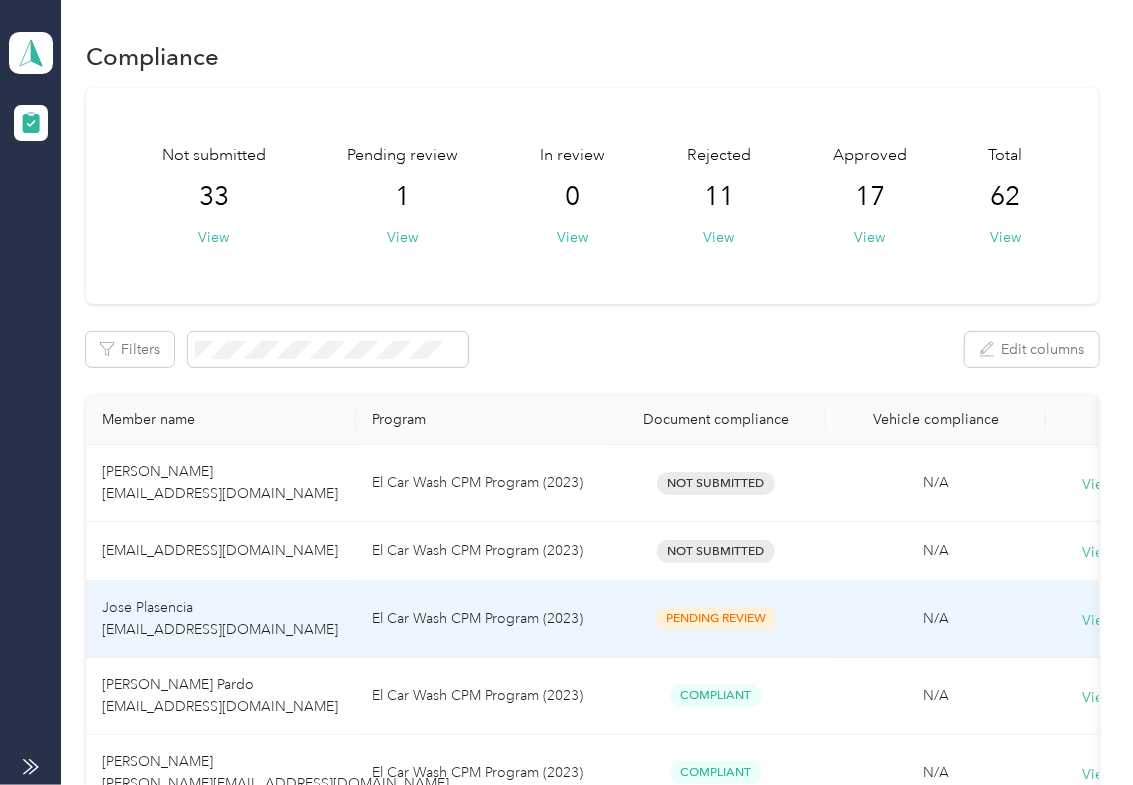 click on "Jose Plasencia
[EMAIL_ADDRESS][DOMAIN_NAME]" at bounding box center (221, 619) 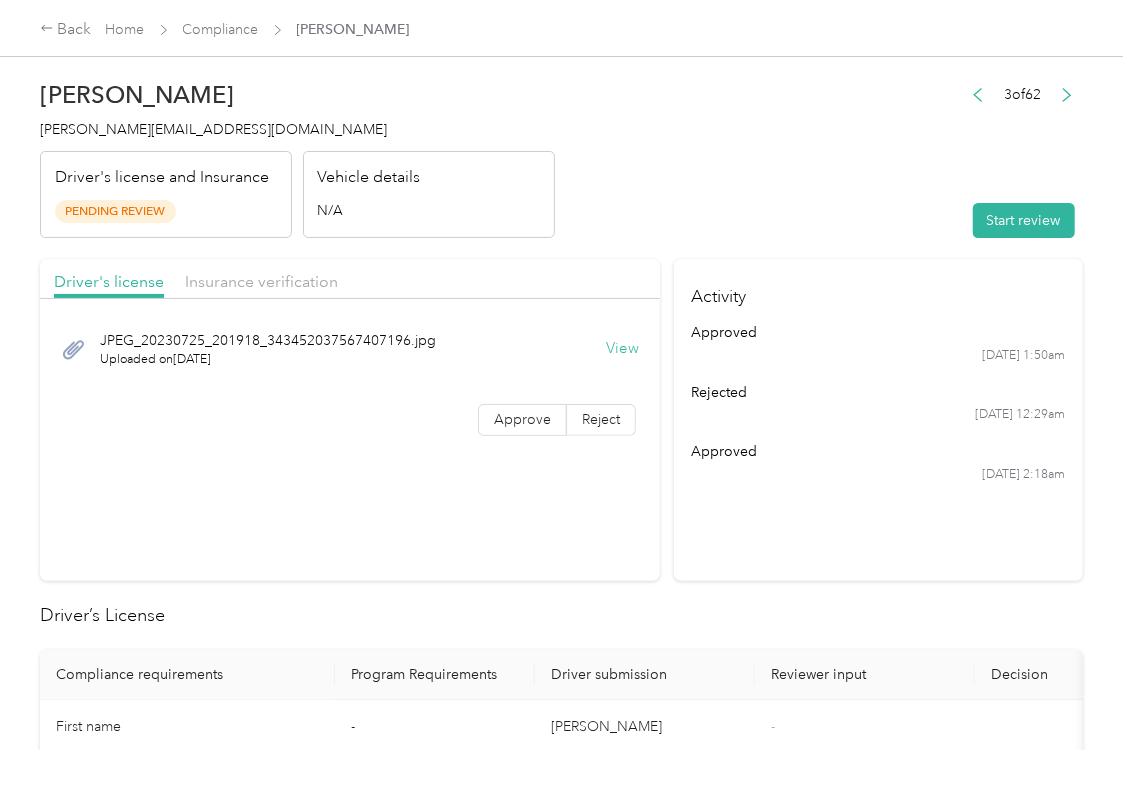 click on "View" at bounding box center [622, 349] 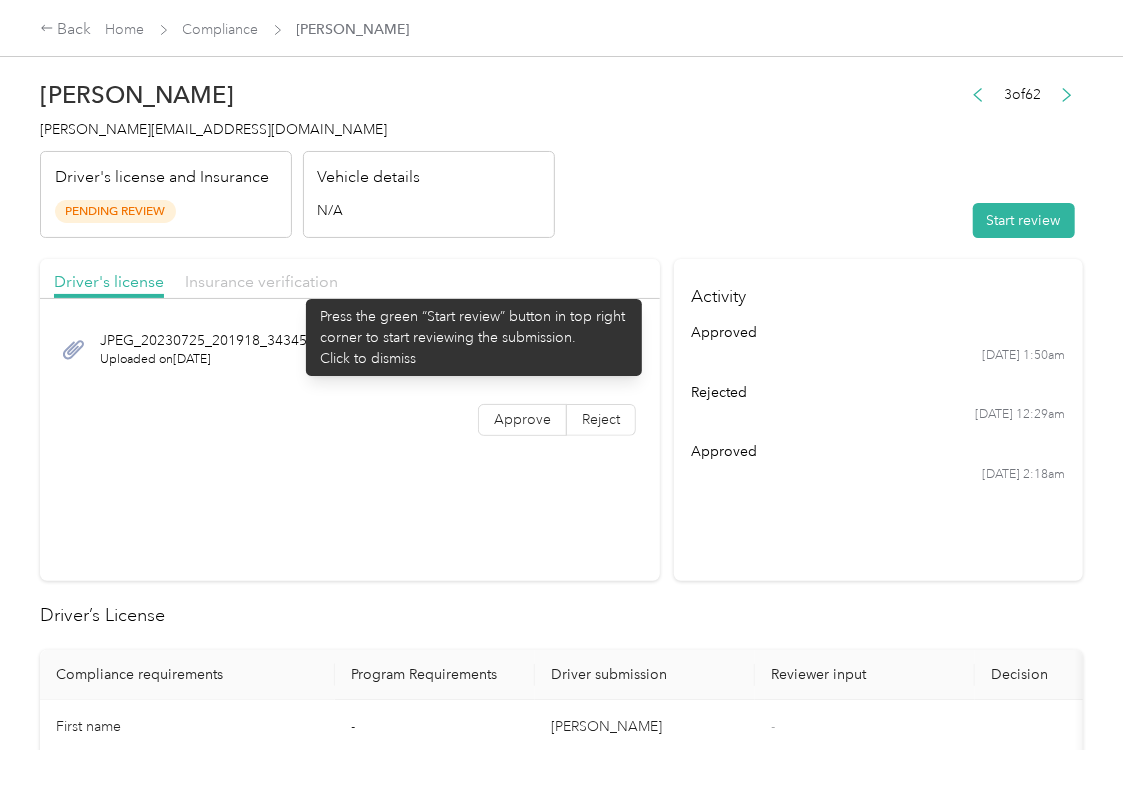 click on "Insurance verification" at bounding box center (261, 281) 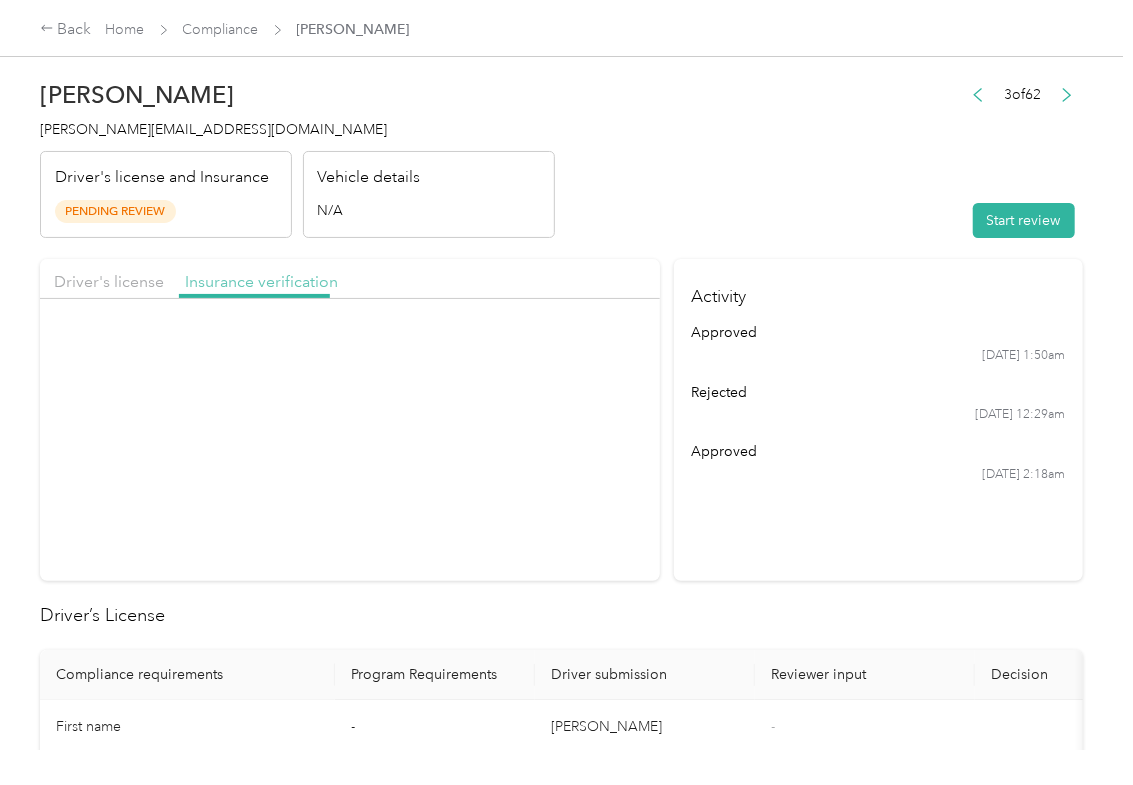 click on "Insurance verification" at bounding box center (261, 281) 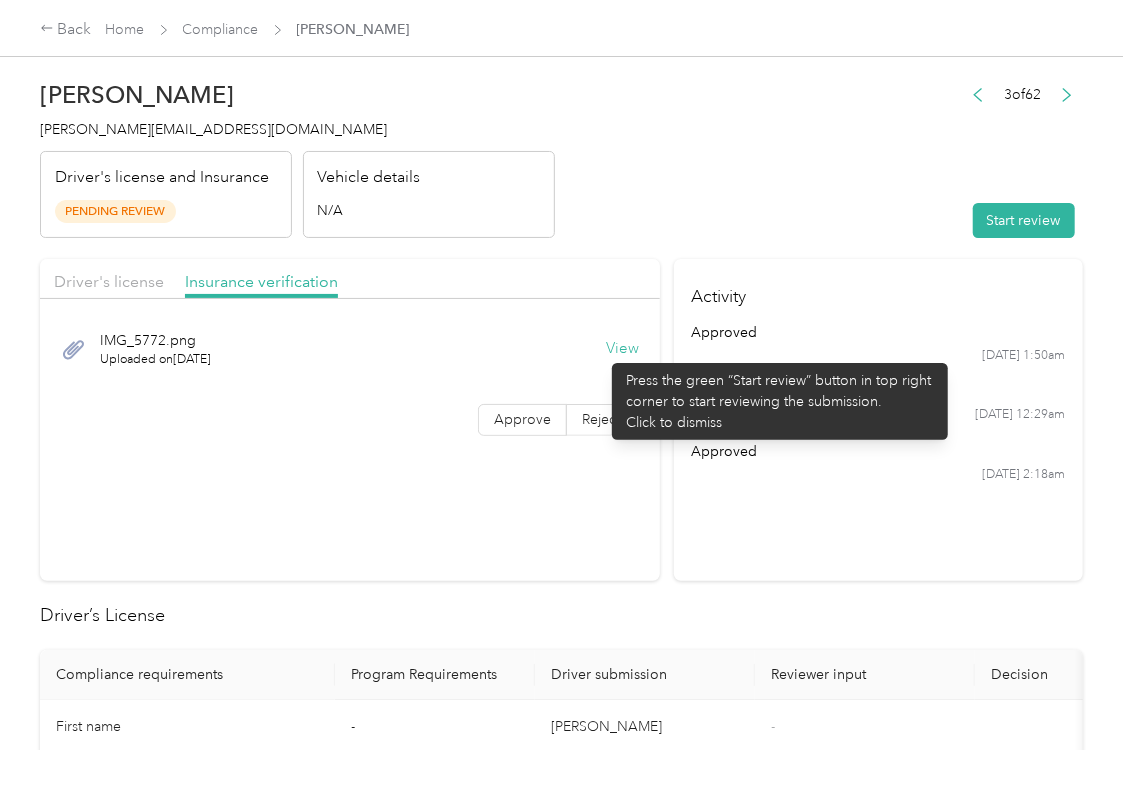 click on "View" at bounding box center (622, 349) 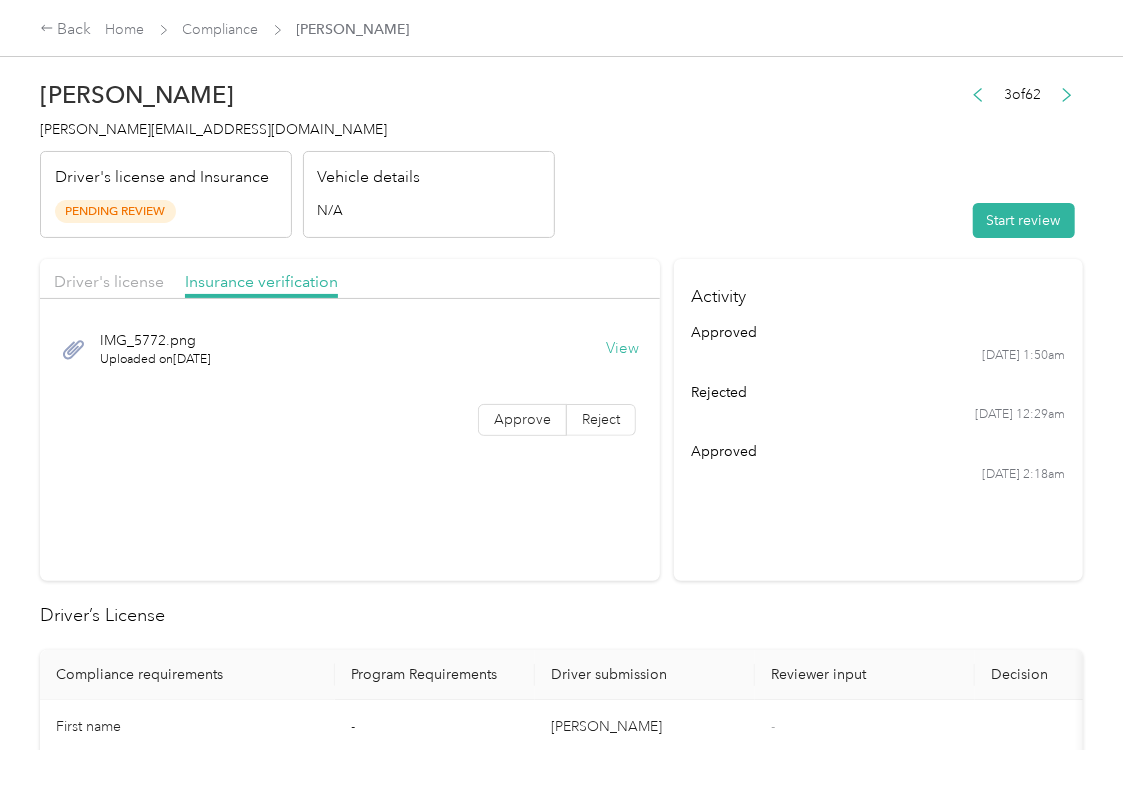 click on "Start review" at bounding box center [1024, 220] 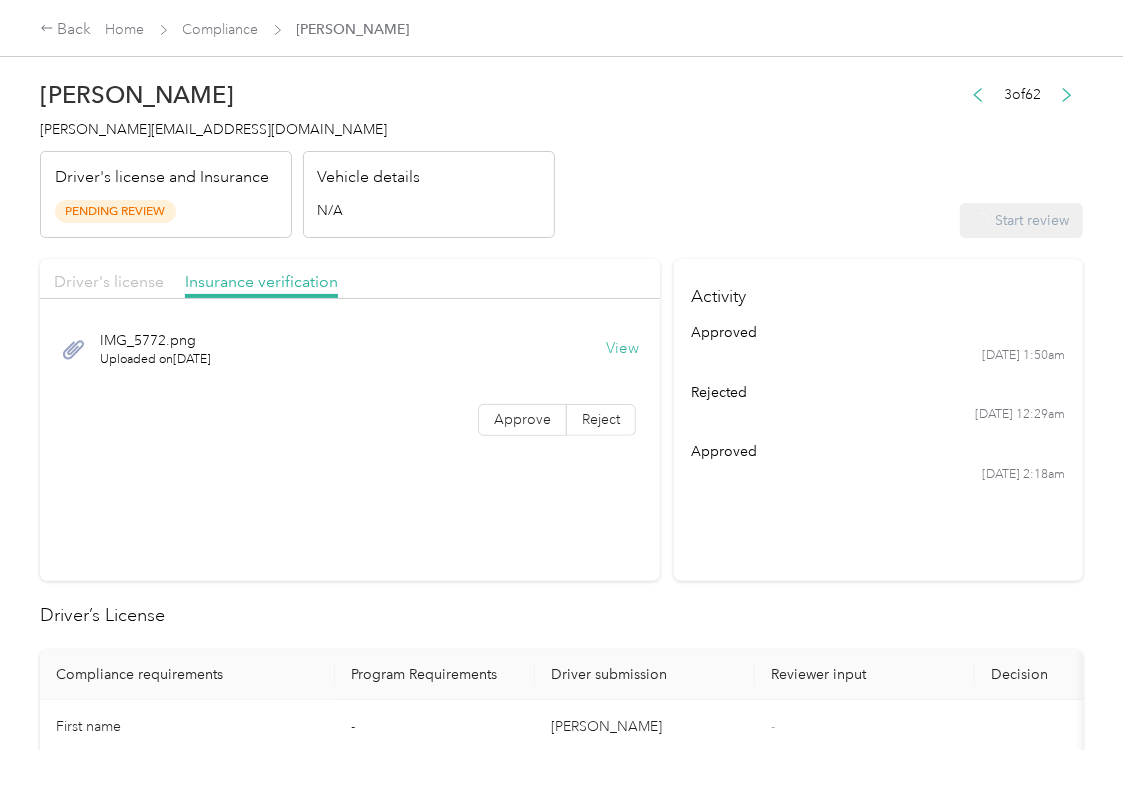 click on "Driver's license" at bounding box center (109, 281) 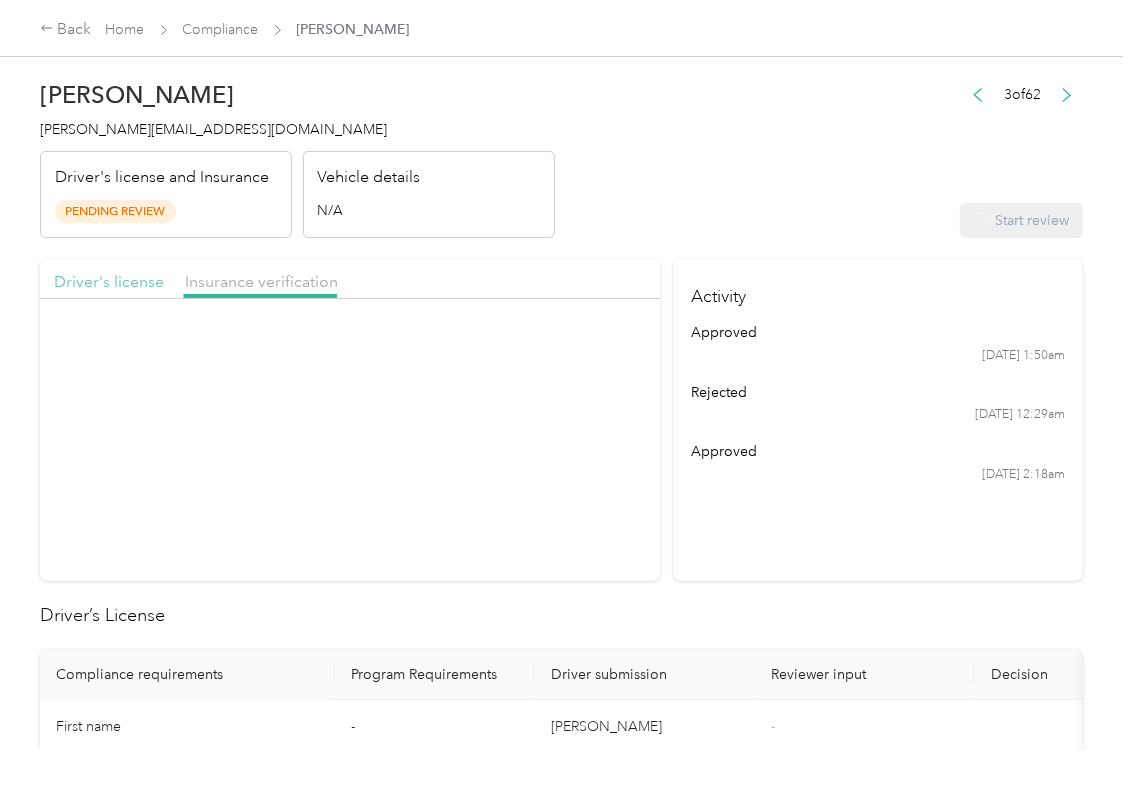 click on "Driver's license" at bounding box center [109, 281] 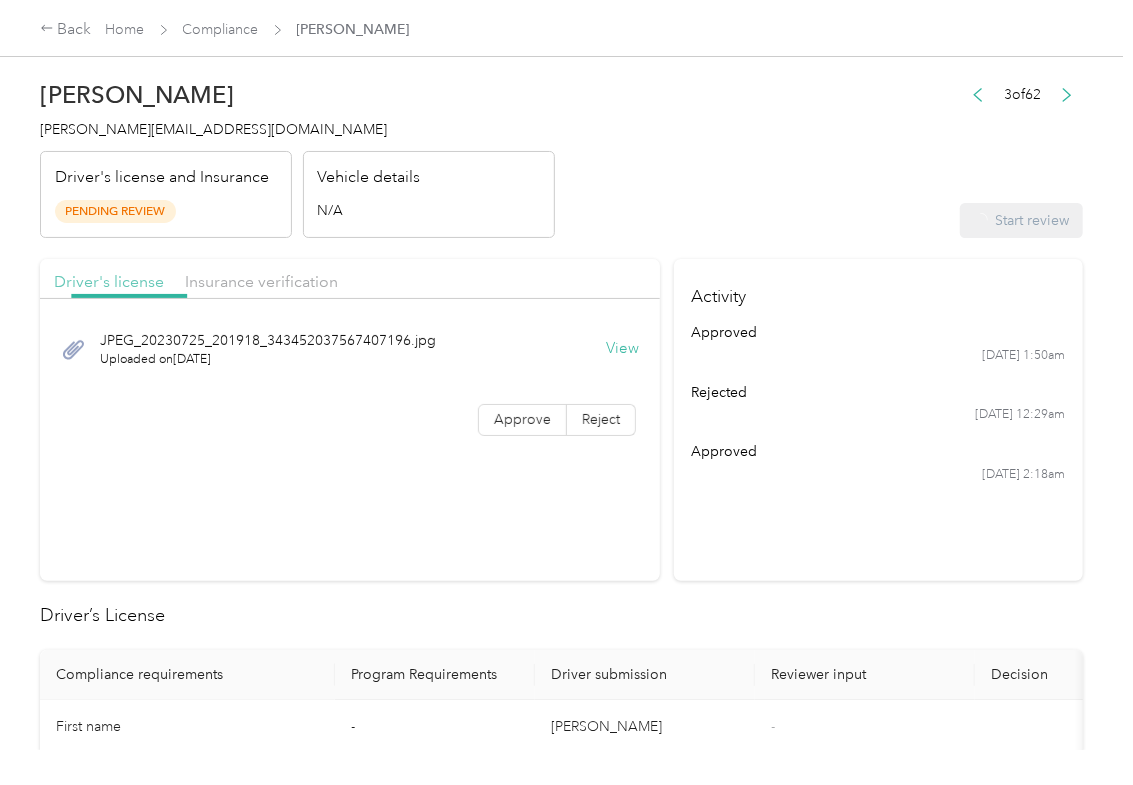 click on "Driver's license" at bounding box center (109, 281) 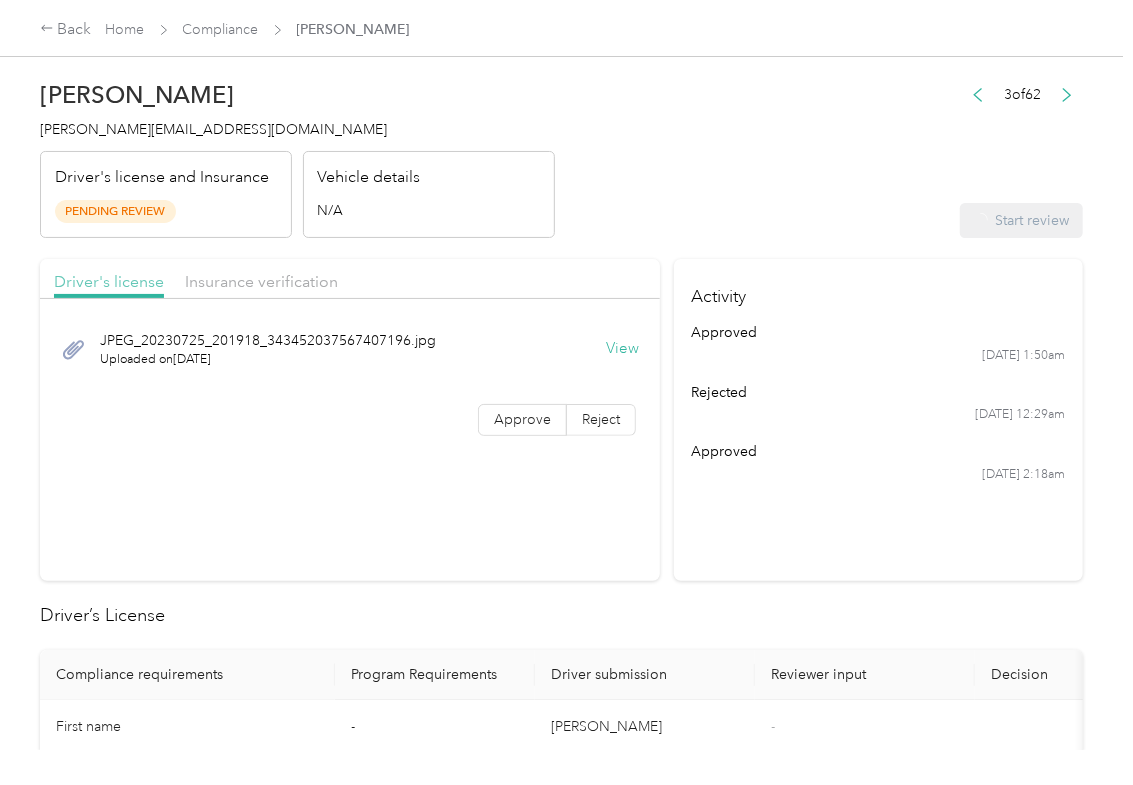 click on "Driver's license" at bounding box center [109, 281] 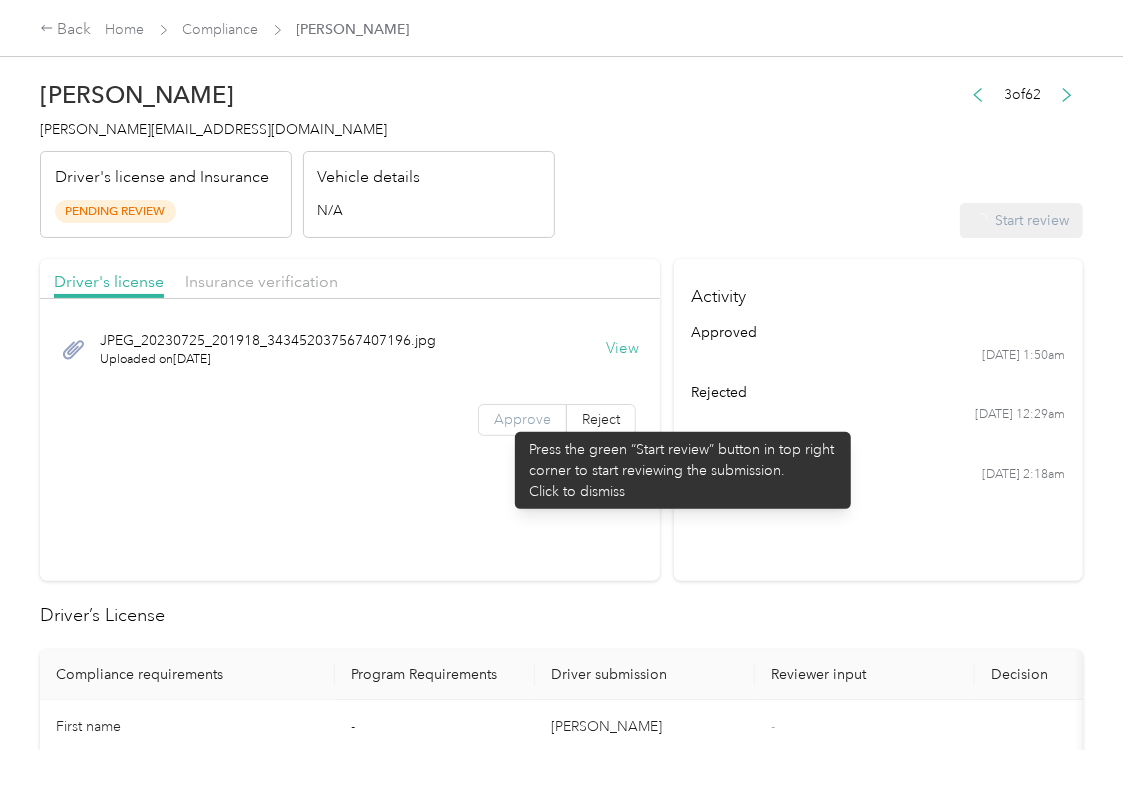 click on "Approve" at bounding box center [522, 419] 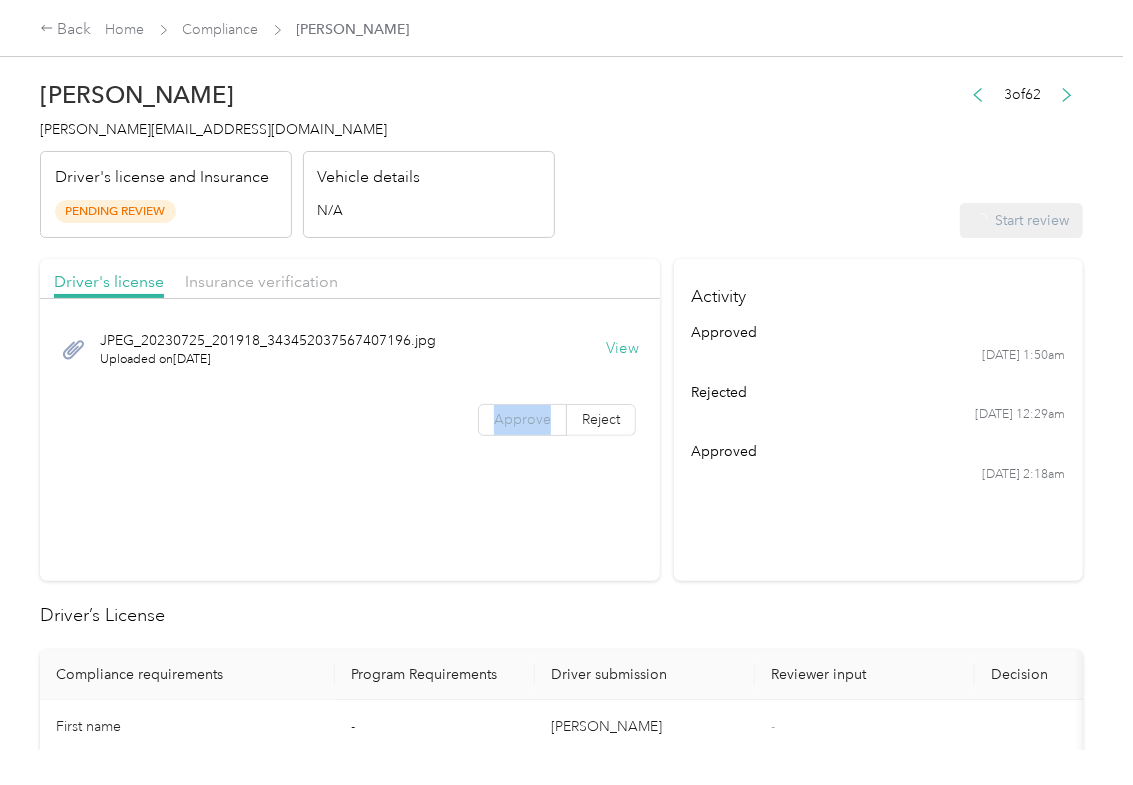 click on "Approve" at bounding box center [522, 419] 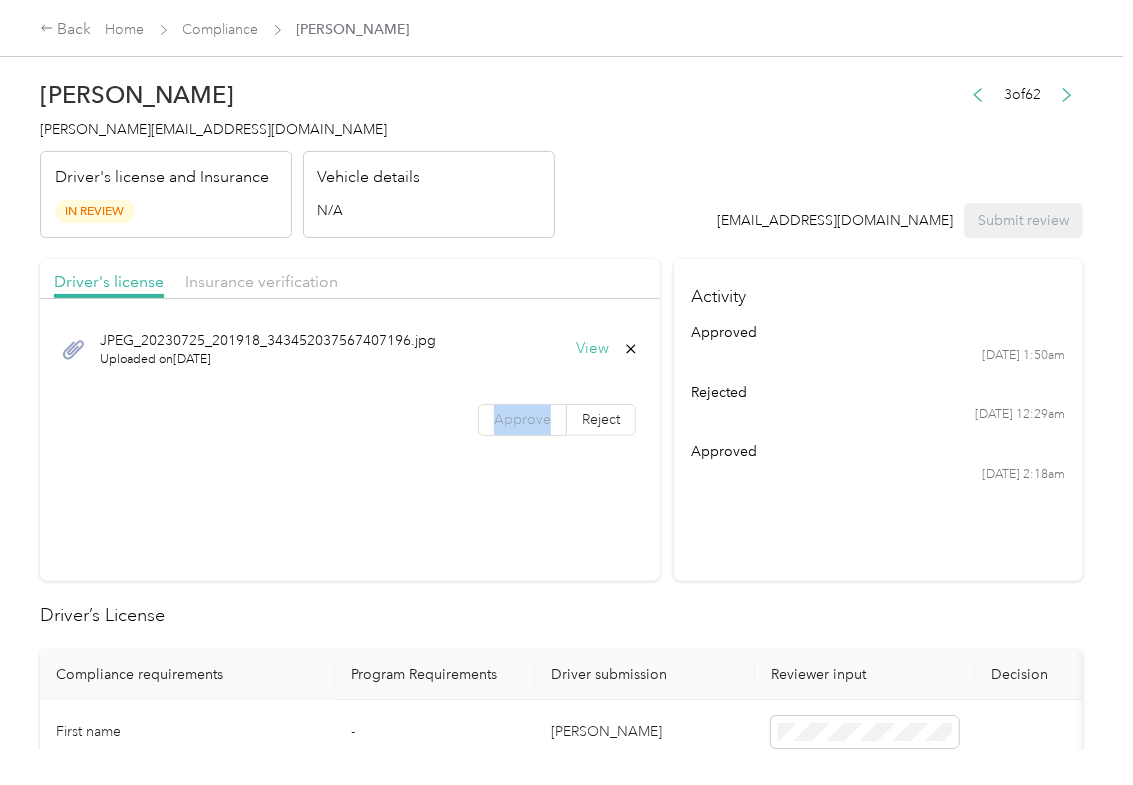 click on "Approve" at bounding box center [522, 419] 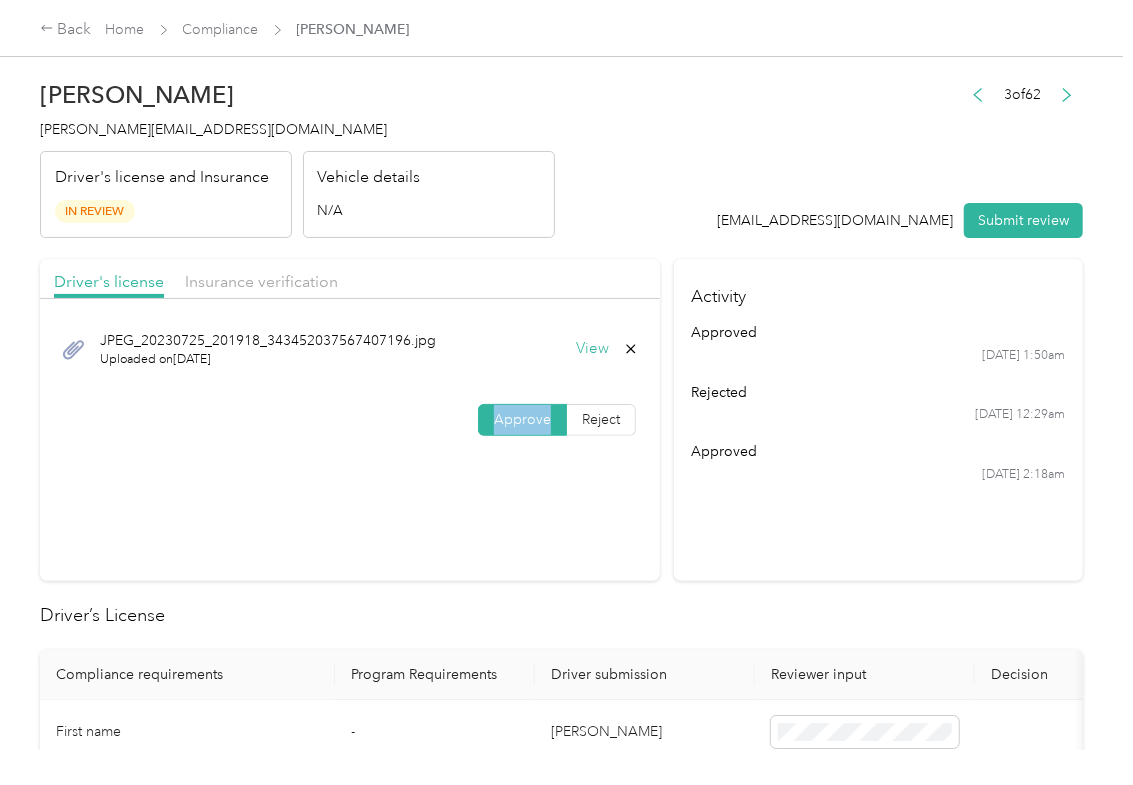 click on "Approve" at bounding box center (522, 419) 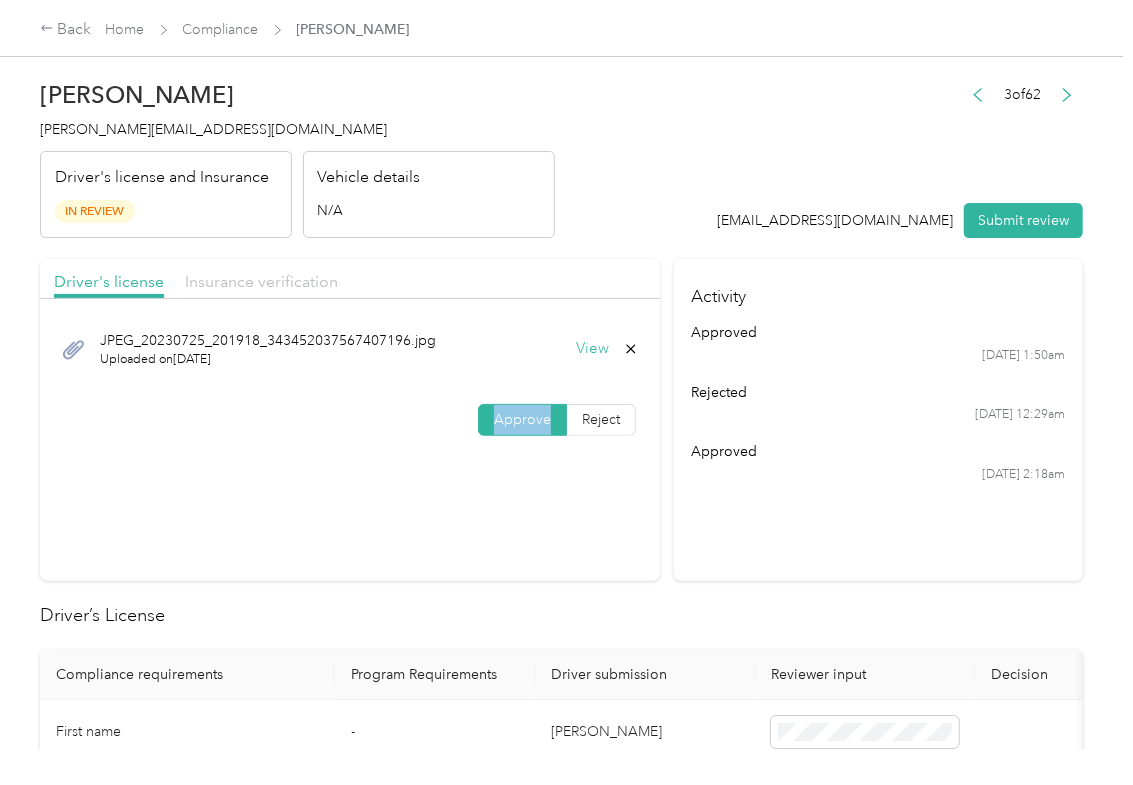 click on "Insurance verification" at bounding box center [261, 281] 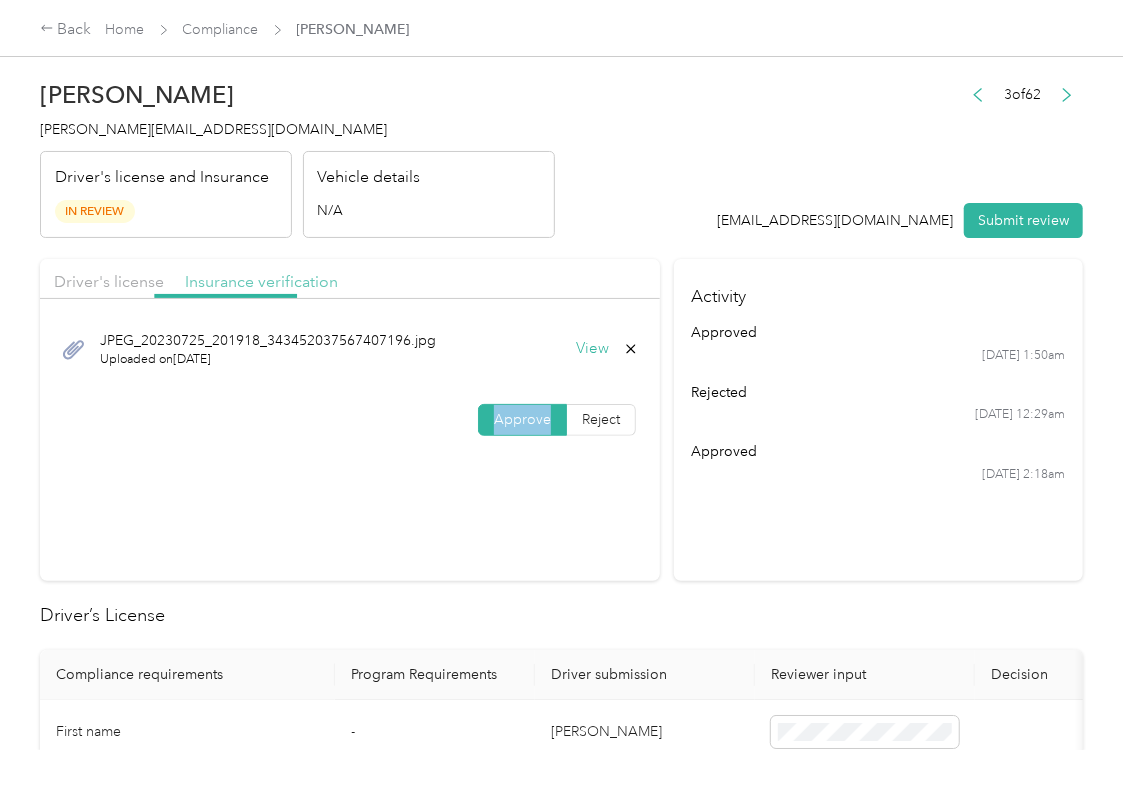 click on "Insurance verification" at bounding box center (261, 281) 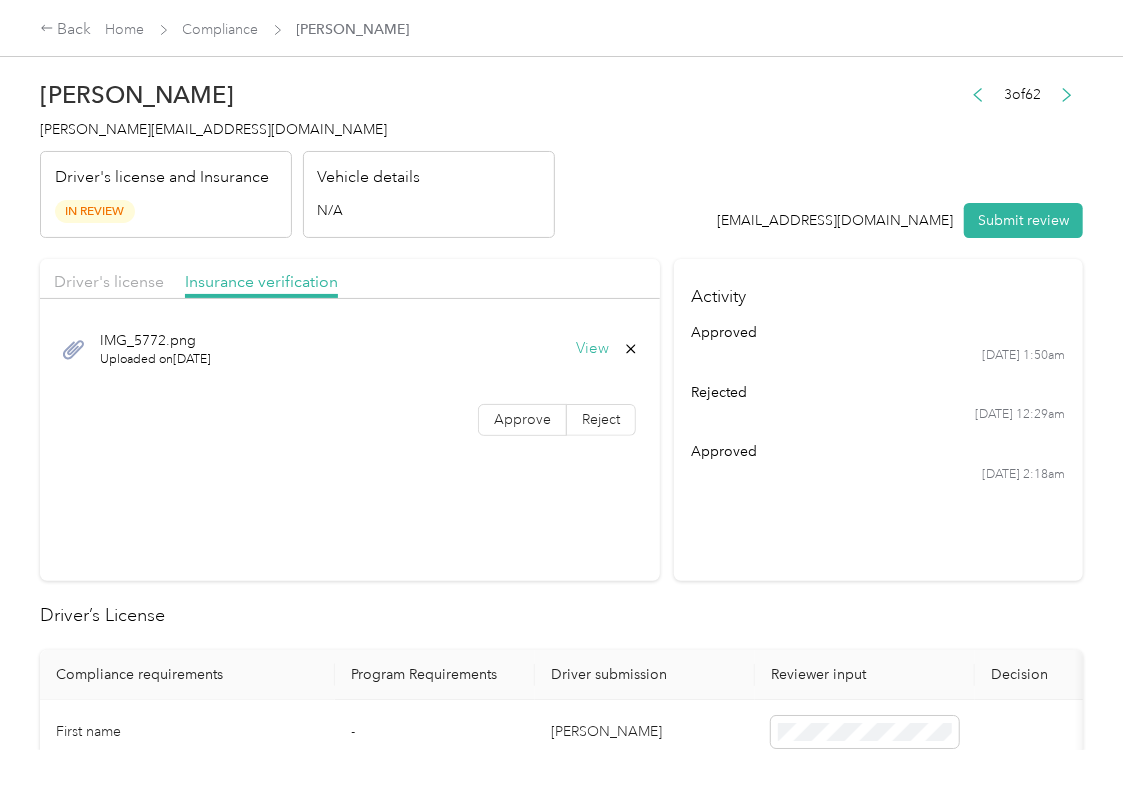 click on "Approve" at bounding box center [522, 420] 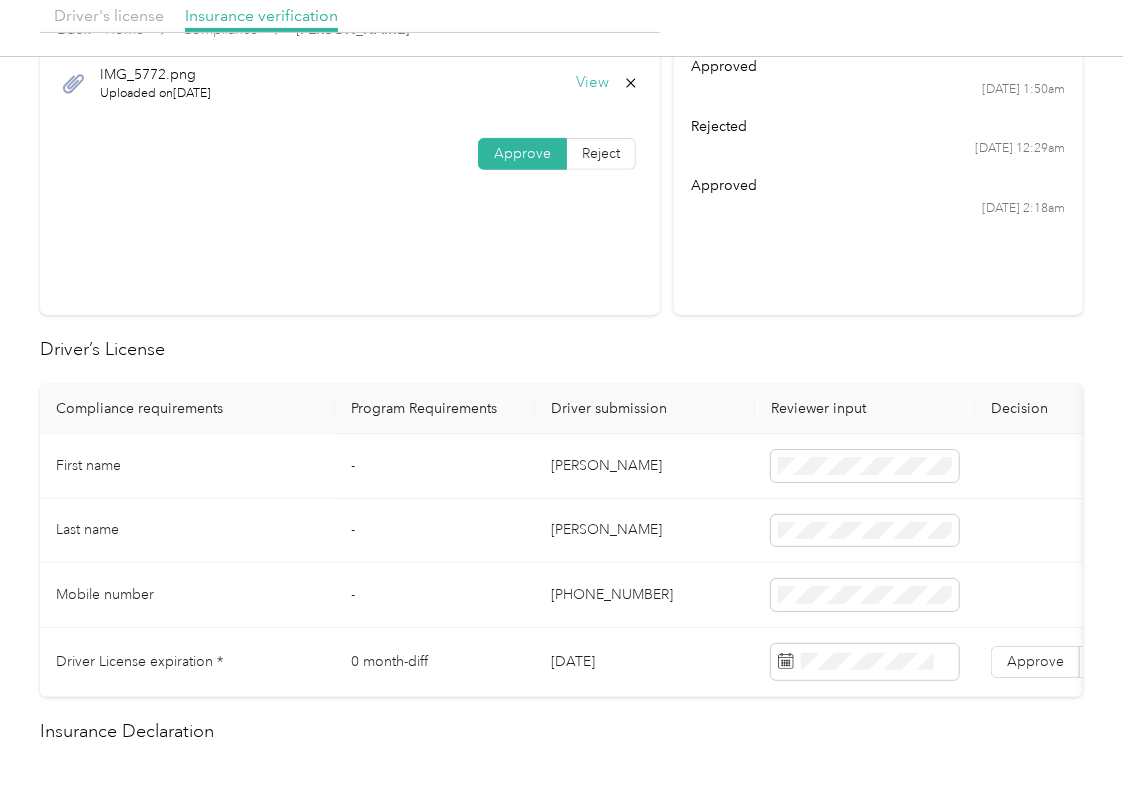 scroll, scrollTop: 533, scrollLeft: 0, axis: vertical 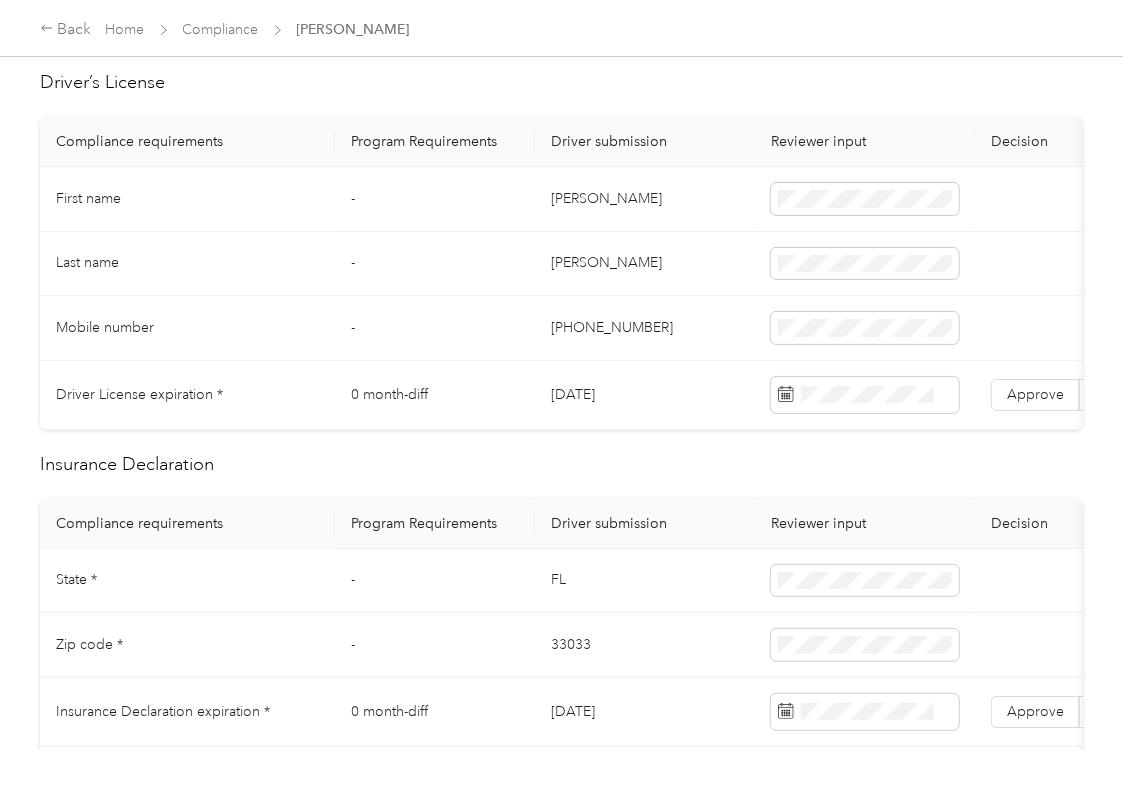 click on "[DATE]" at bounding box center [645, 395] 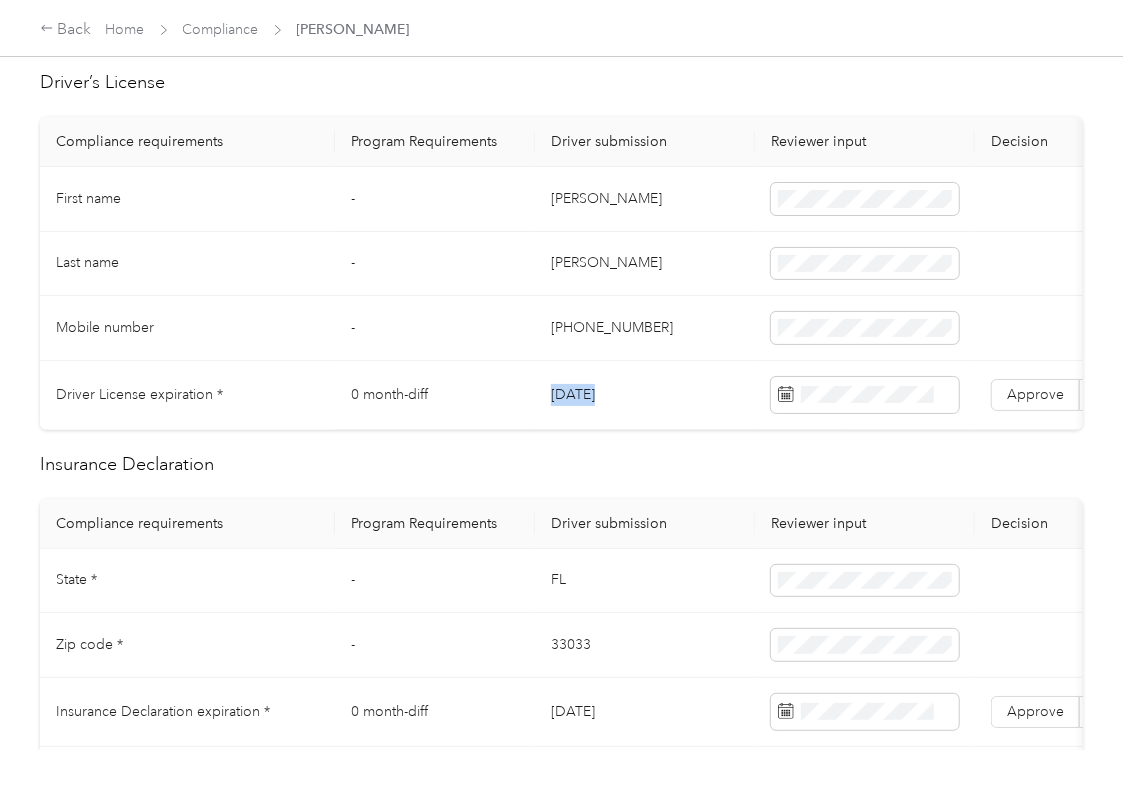 click on "[DATE]" at bounding box center [645, 395] 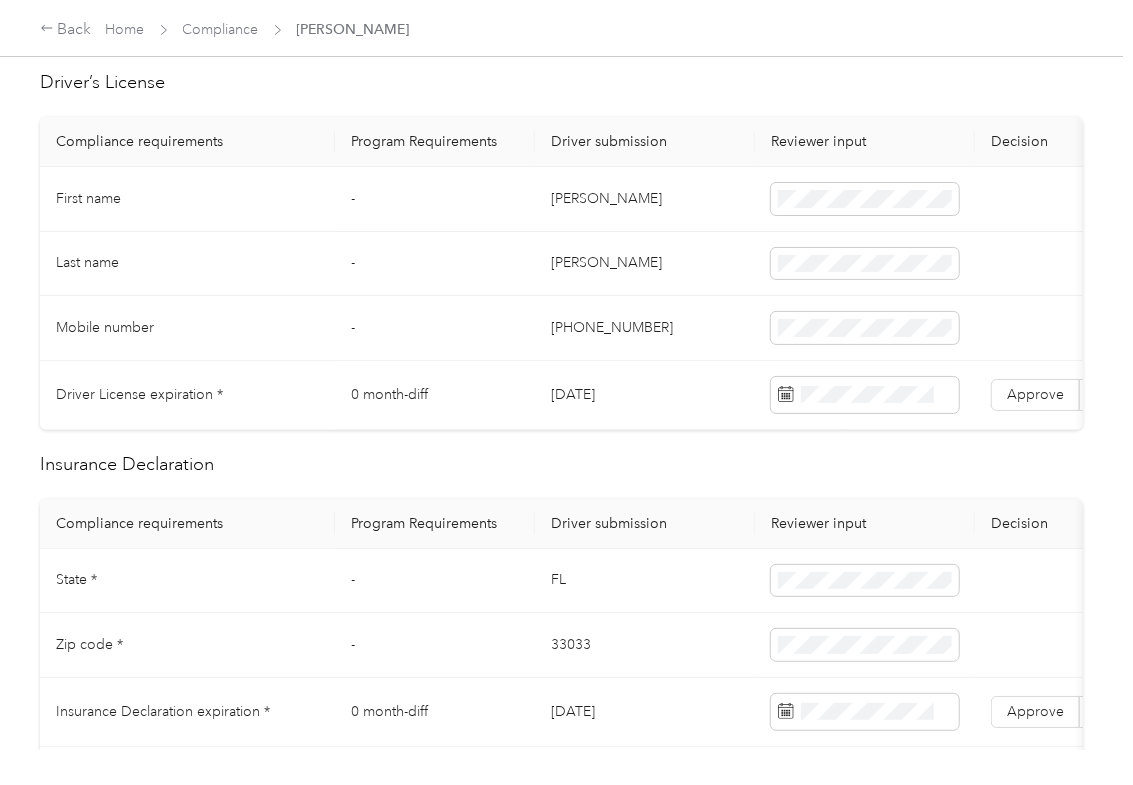 click on "Insurance Declaration" at bounding box center (561, 464) 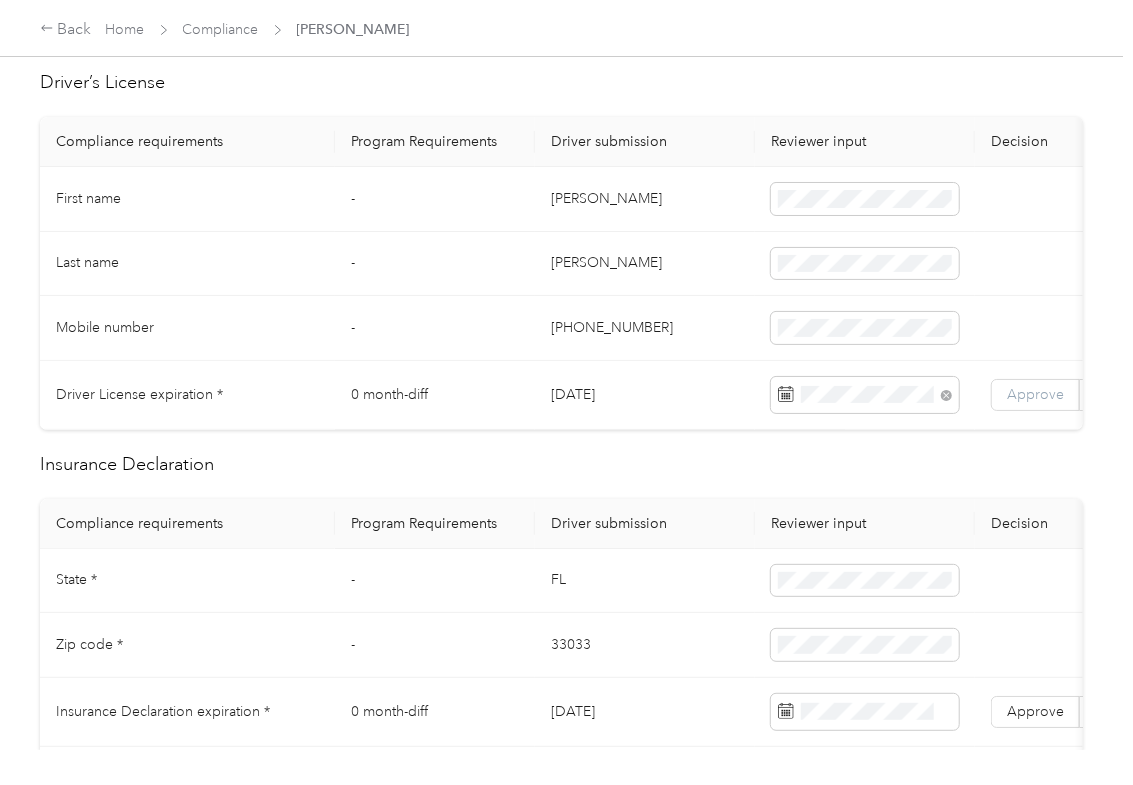 click on "Approve" at bounding box center [1035, 395] 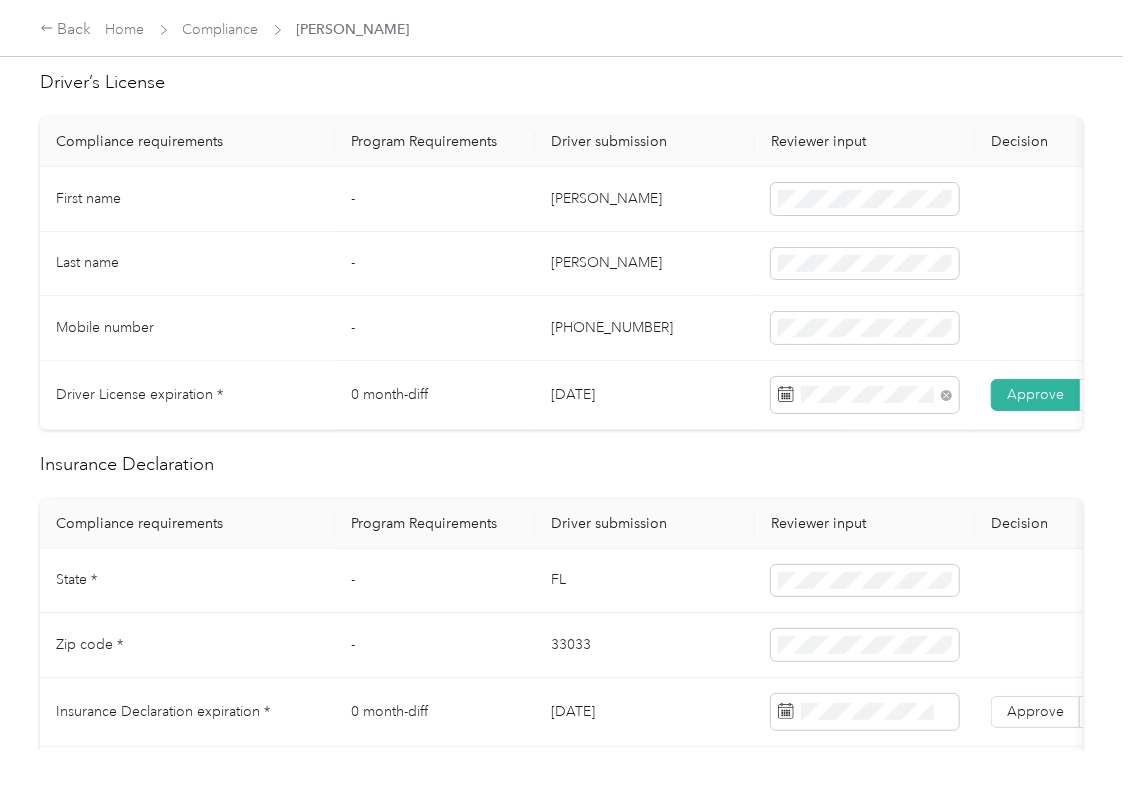 click on "Approve" at bounding box center [1035, 394] 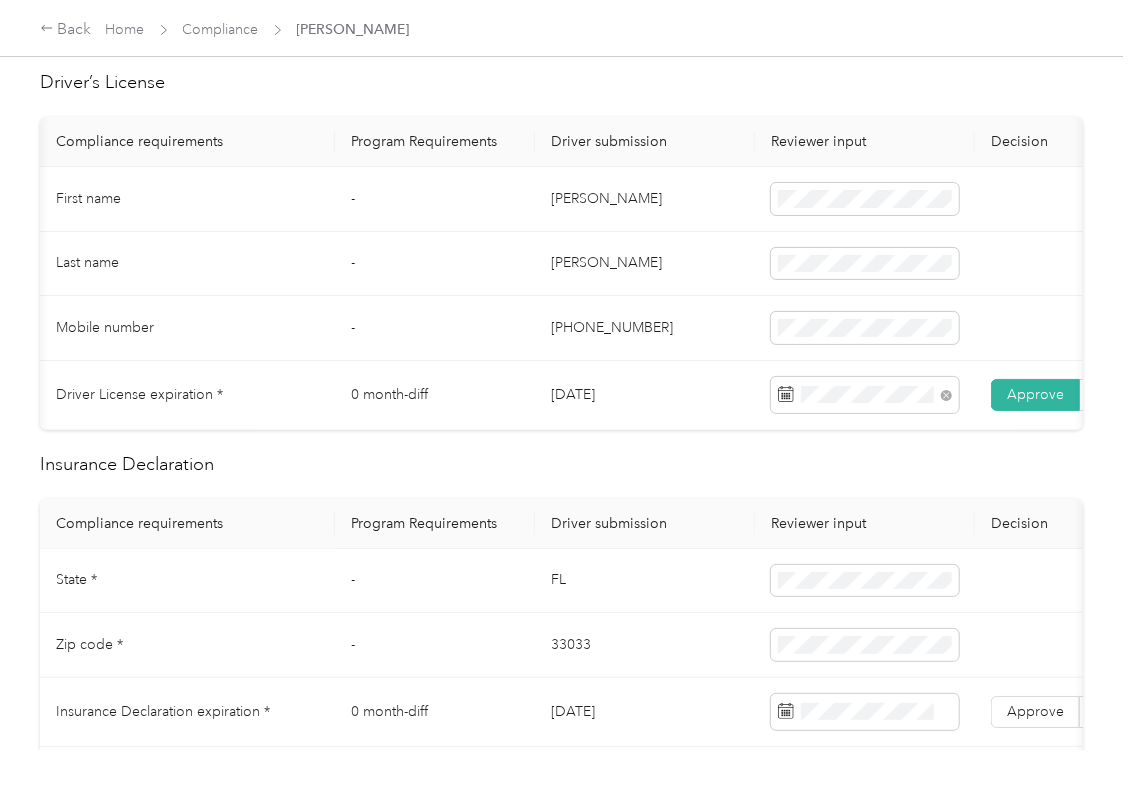 scroll, scrollTop: 0, scrollLeft: 58, axis: horizontal 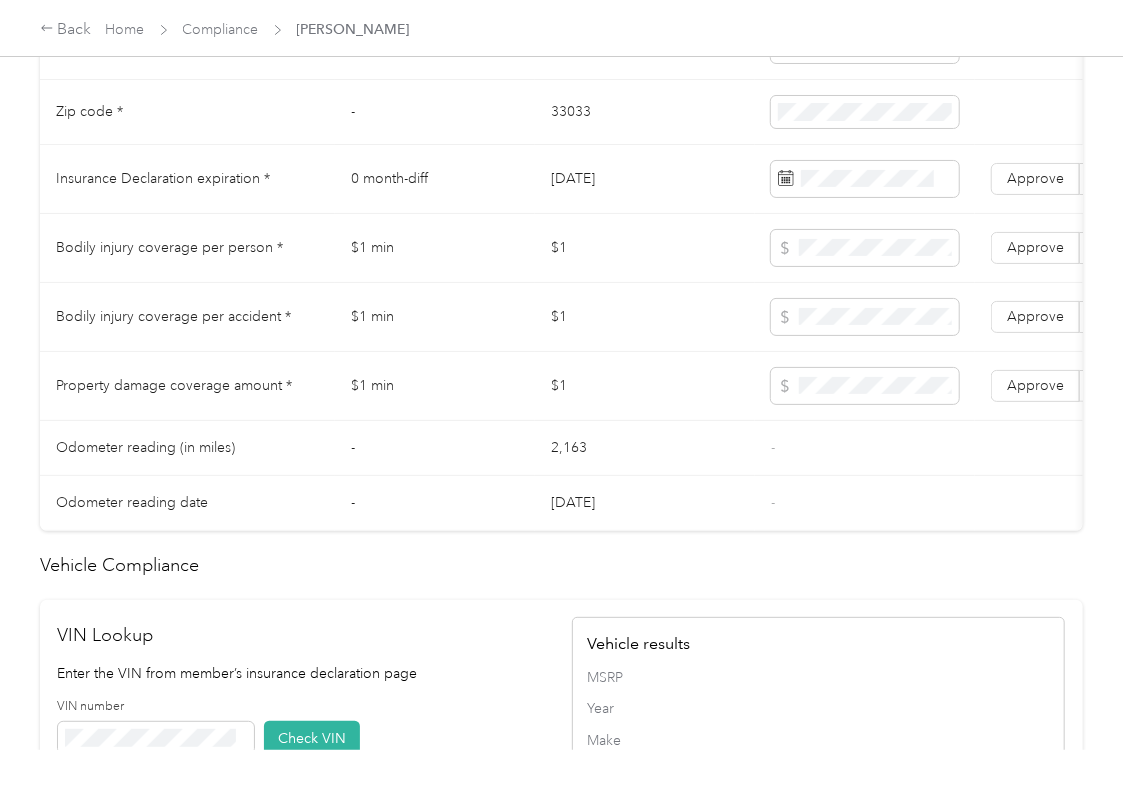 click on "[DATE]" at bounding box center (645, 179) 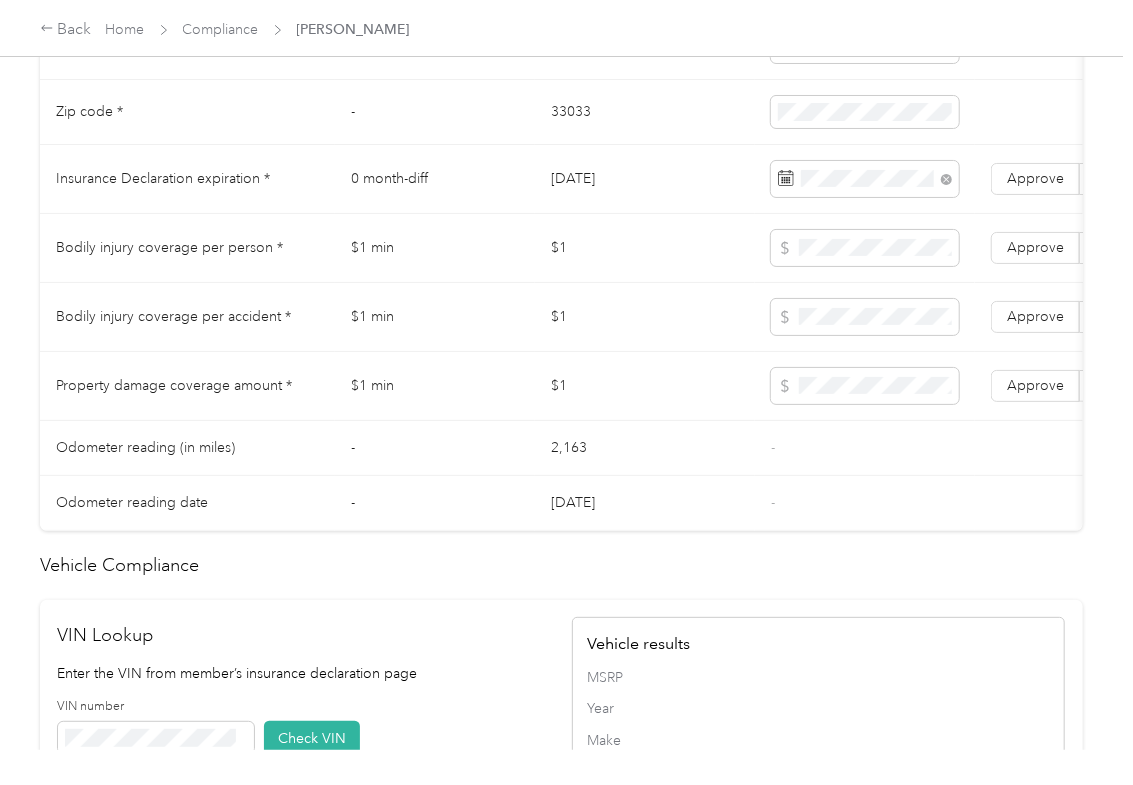 click on "$1" at bounding box center [645, 248] 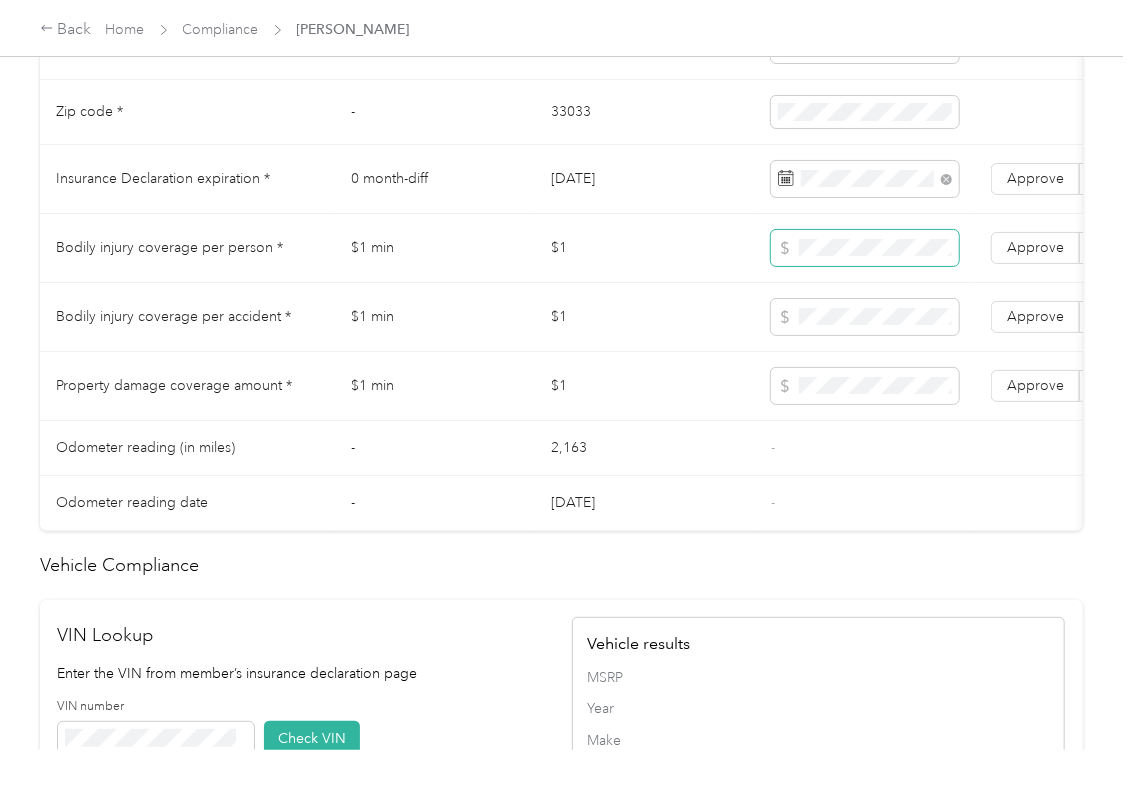 click at bounding box center (865, 248) 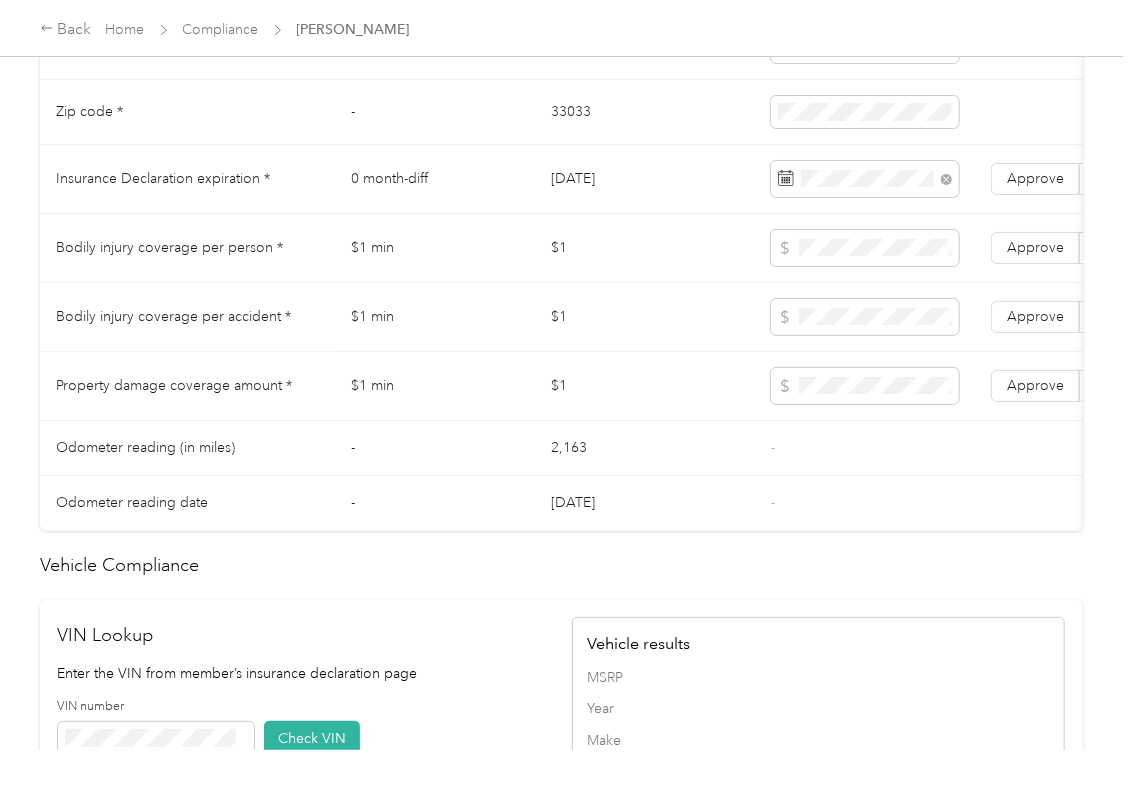 click on "Approve Reject" at bounding box center [1080, 386] 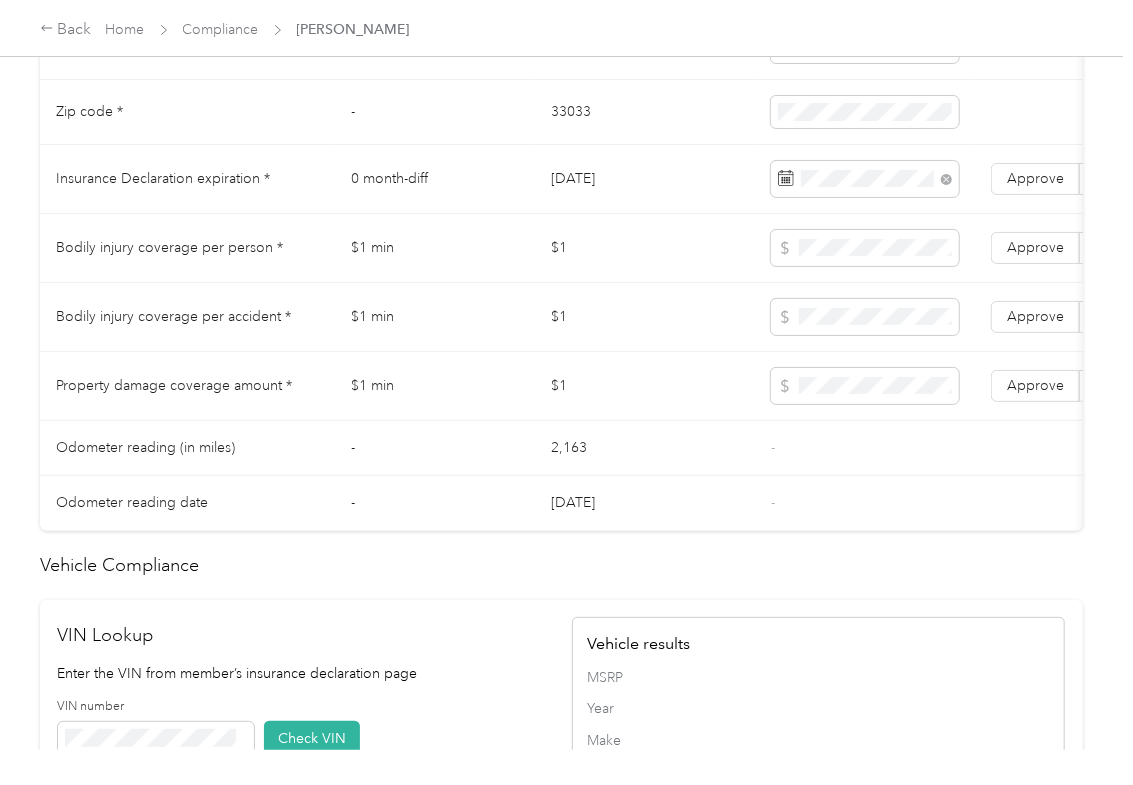 click on "Approve Reject" at bounding box center (1080, 317) 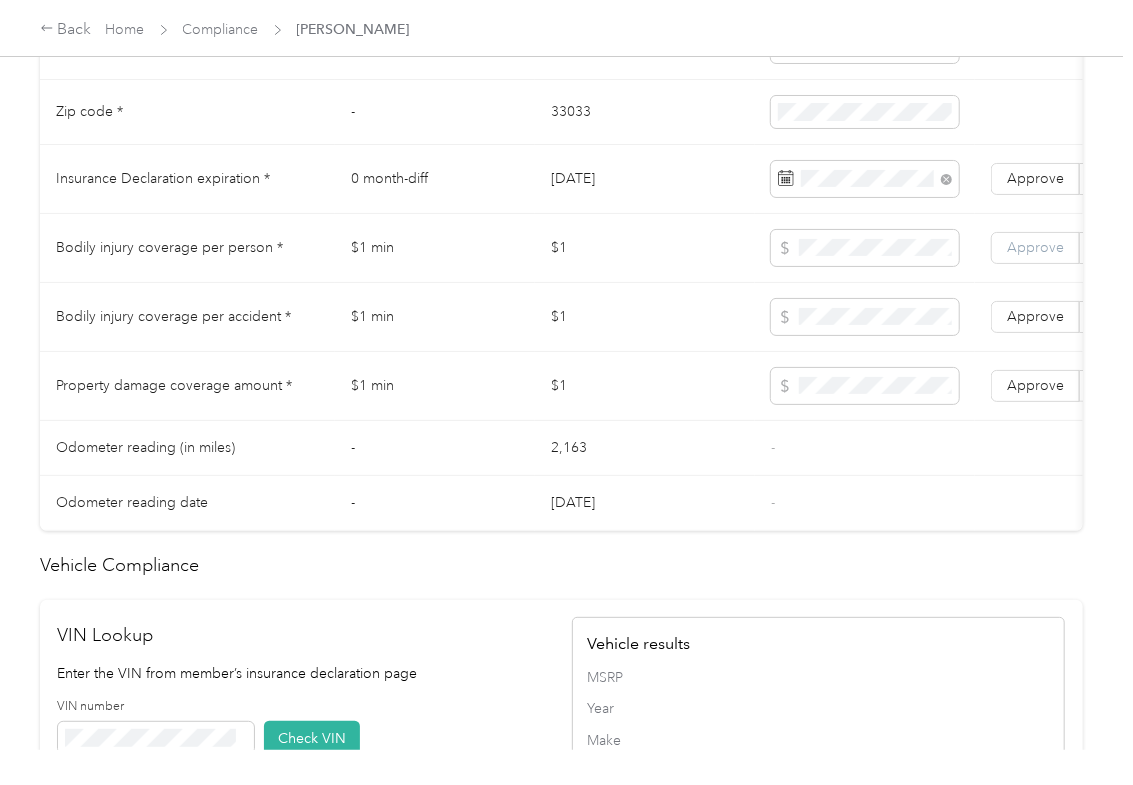 click on "Approve" at bounding box center [1035, 248] 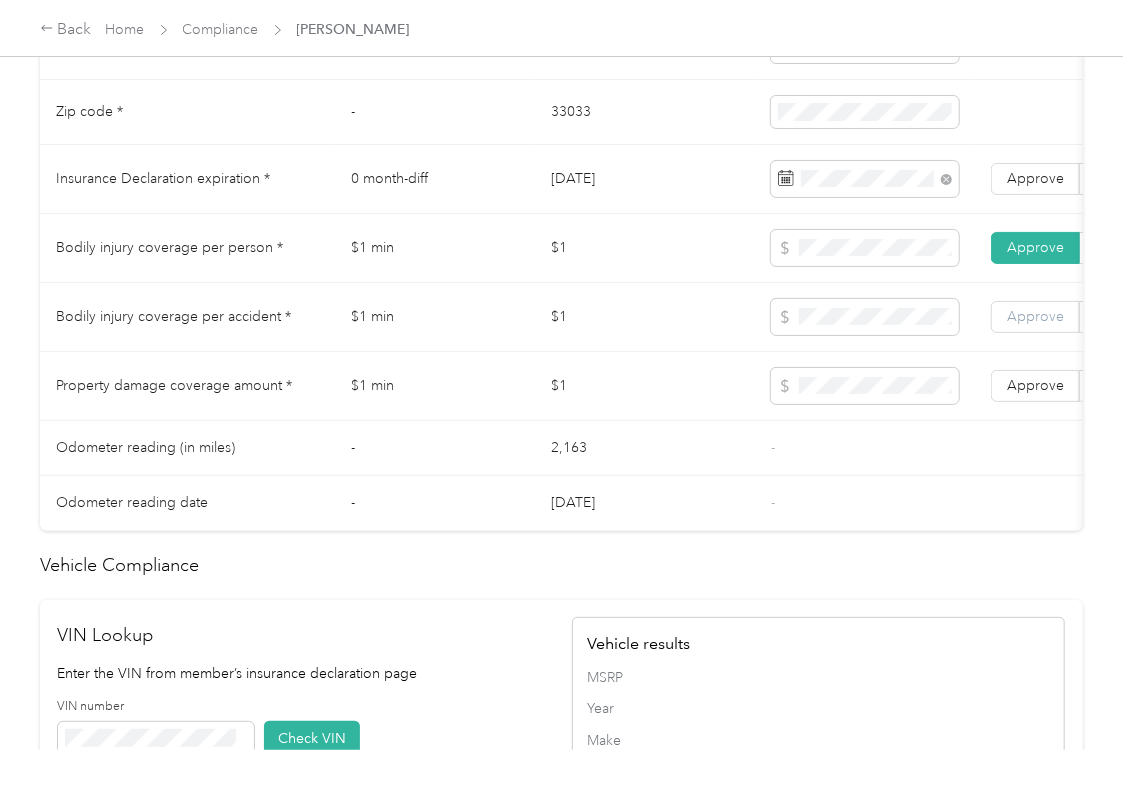 click on "Approve" at bounding box center (1035, 316) 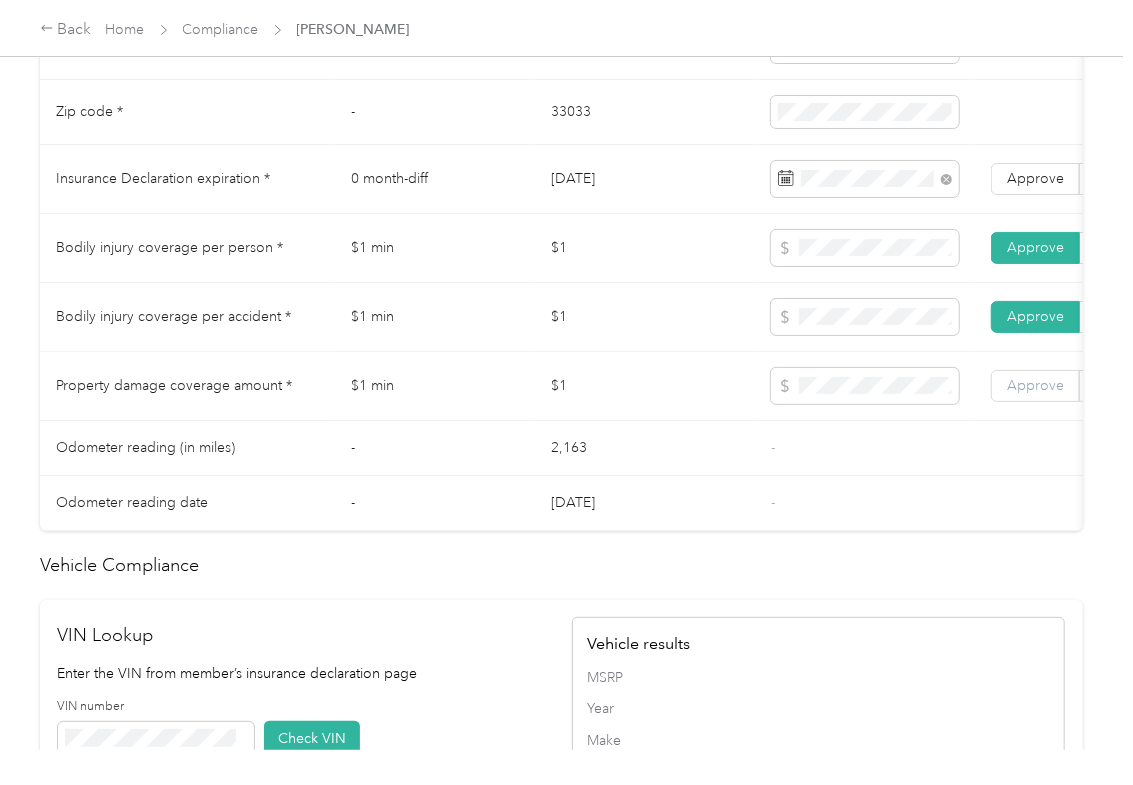 click on "Approve" at bounding box center (1035, 386) 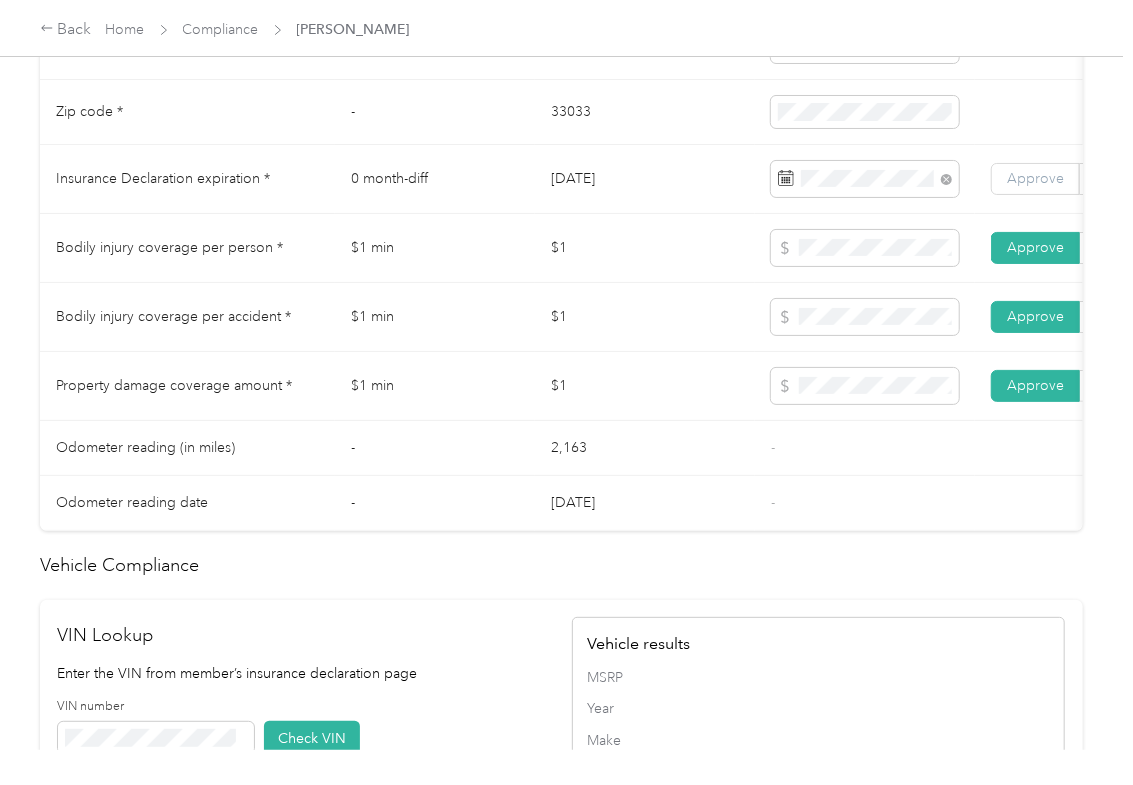 click on "Approve" at bounding box center (1035, 178) 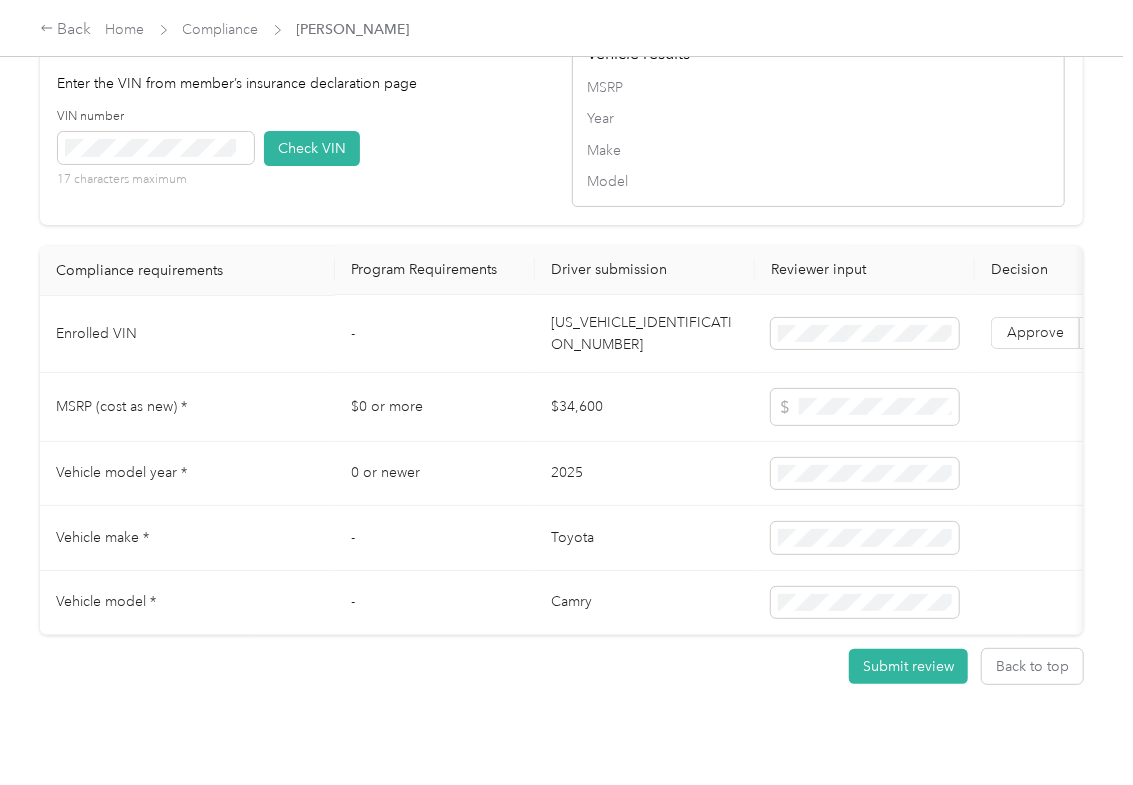 scroll, scrollTop: 1768, scrollLeft: 0, axis: vertical 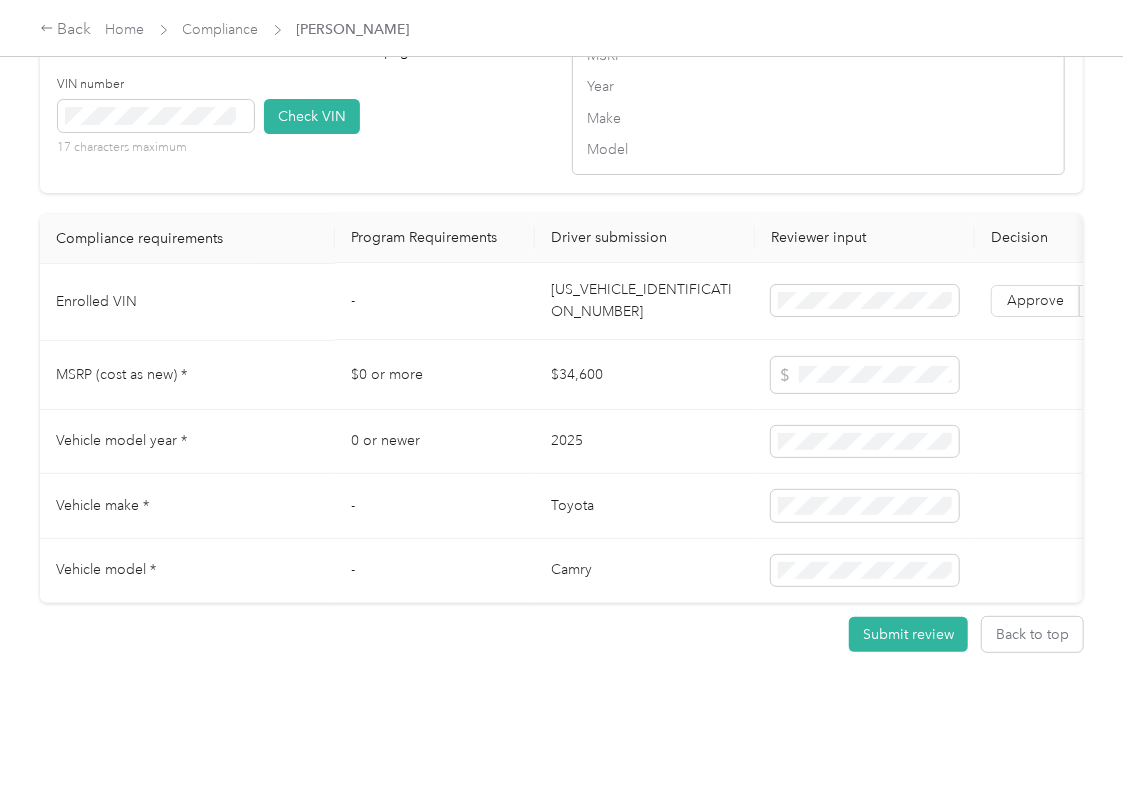 click on "[US_VEHICLE_IDENTIFICATION_NUMBER]" at bounding box center (645, 302) 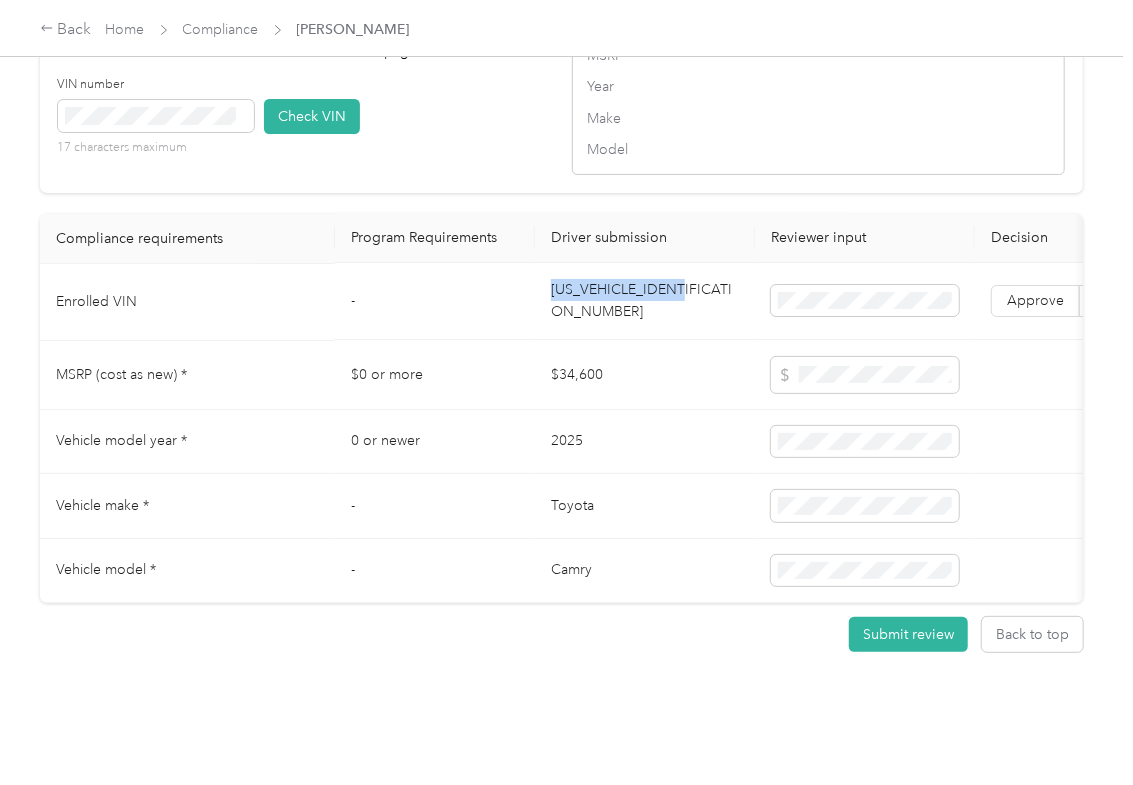 click on "[US_VEHICLE_IDENTIFICATION_NUMBER]" at bounding box center (645, 302) 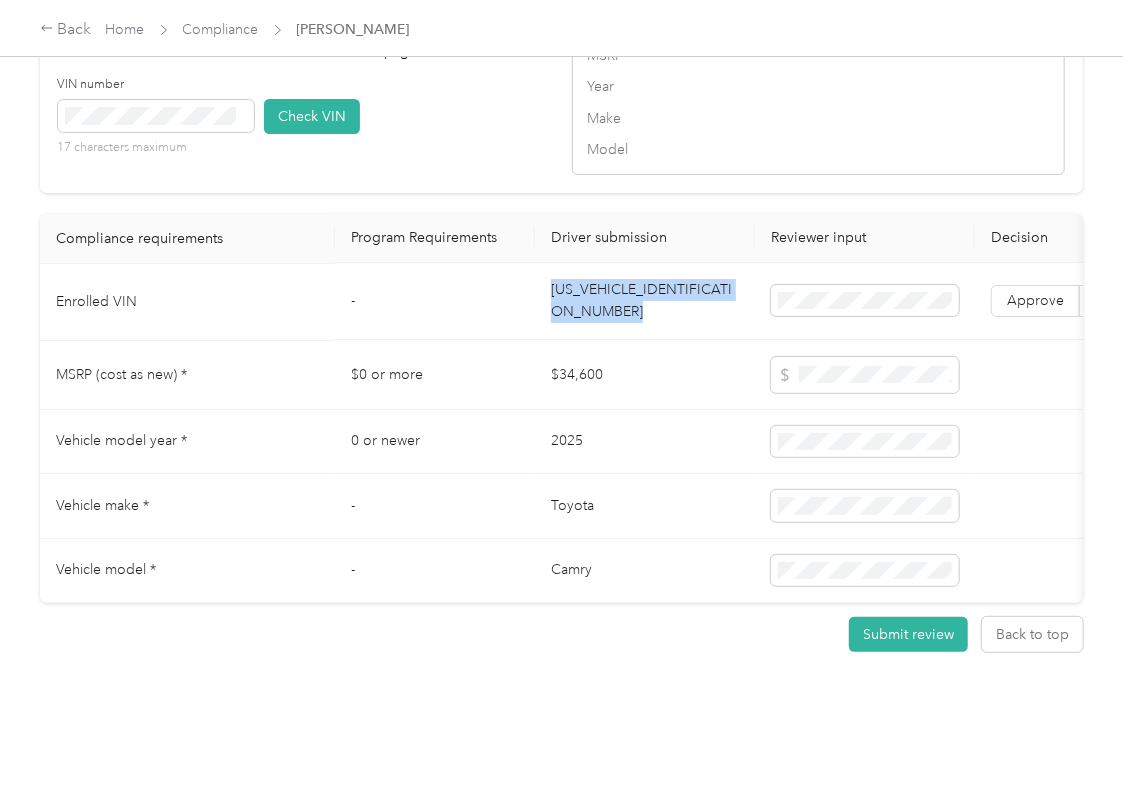 click on "[US_VEHICLE_IDENTIFICATION_NUMBER]" at bounding box center [645, 302] 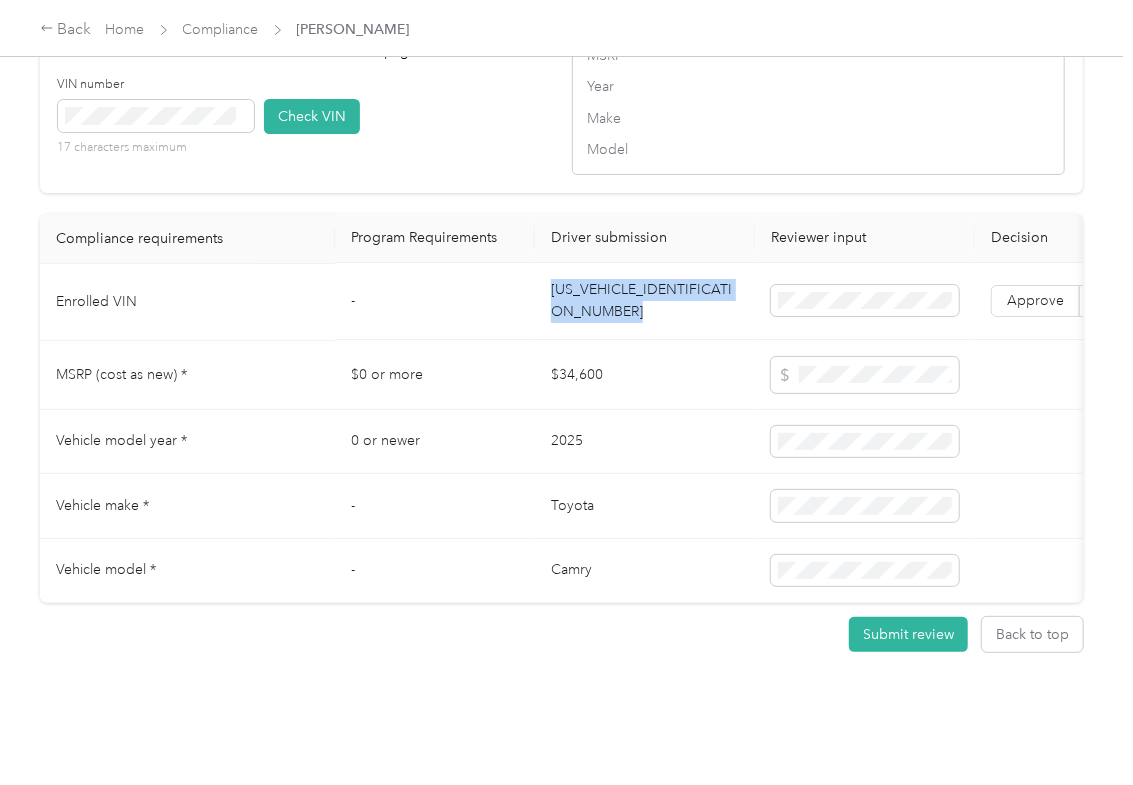 copy on "[US_VEHICLE_IDENTIFICATION_NUMBER]" 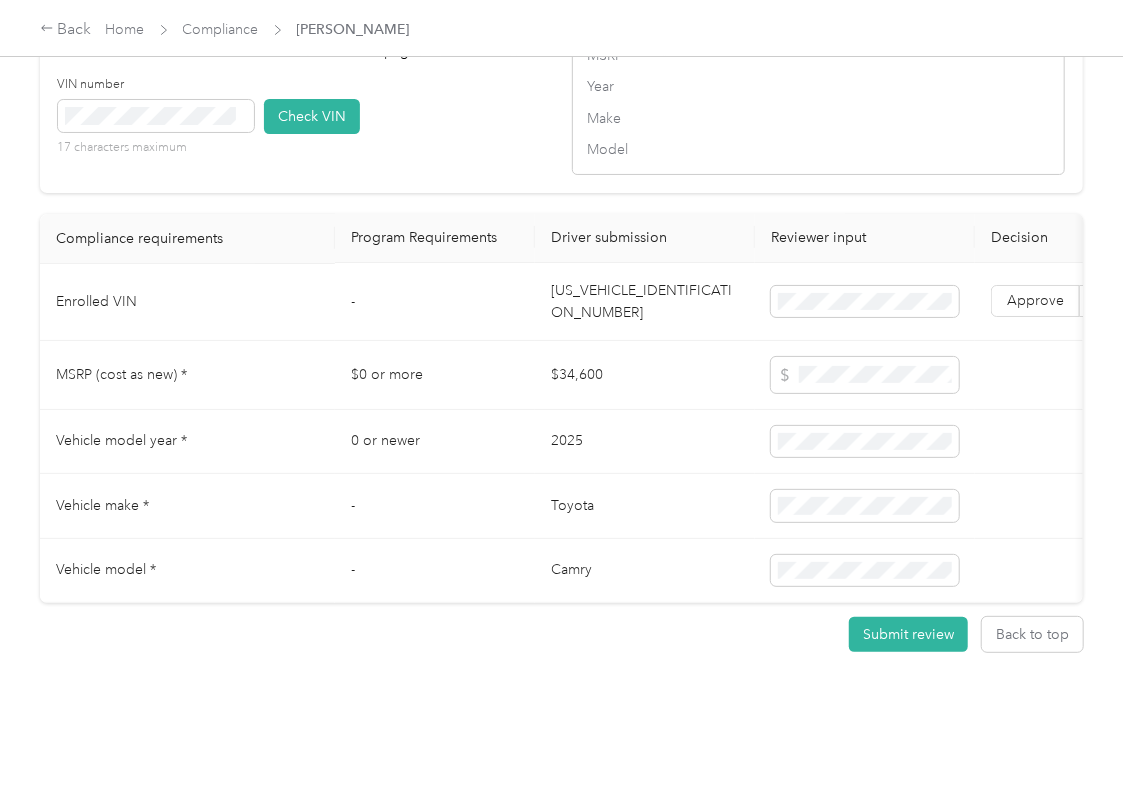 click on "Driver’s License  Compliance requirements Program Requirements Driver submission Reviewer input Decision Rejection reason             First name - [PERSON_NAME] Last name - [PERSON_NAME] Mobile number - [PHONE_NUMBER] Driver License expiration * 0 month-diff [DATE] Approve Reject Insurance Declaration Compliance requirements Program Requirements Driver submission Reviewer input Decision Rejection reason             State * - [US_STATE] Zip code * - 33033 Insurance Declaration expiration * 0 month-diff [DATE] Approve Reject Bodily injury coverage per person * $1 min $1 Approve Reject Bodily injury coverage per accident * $1 min $1 Approve Reject Property damage coverage amount * $1 min $1 Approve Reject Odometer reading (in miles) - 2,163 - Odometer reading date - [DATE] - Vehicle Compliance VIN Lookup Enter the VIN from member’s insurance declaration page VIN number   17 characters maximum Check VIN Vehicle results MSRP Year Make Model Compliance requirements Program Requirements Driver submission" at bounding box center (561, -242) 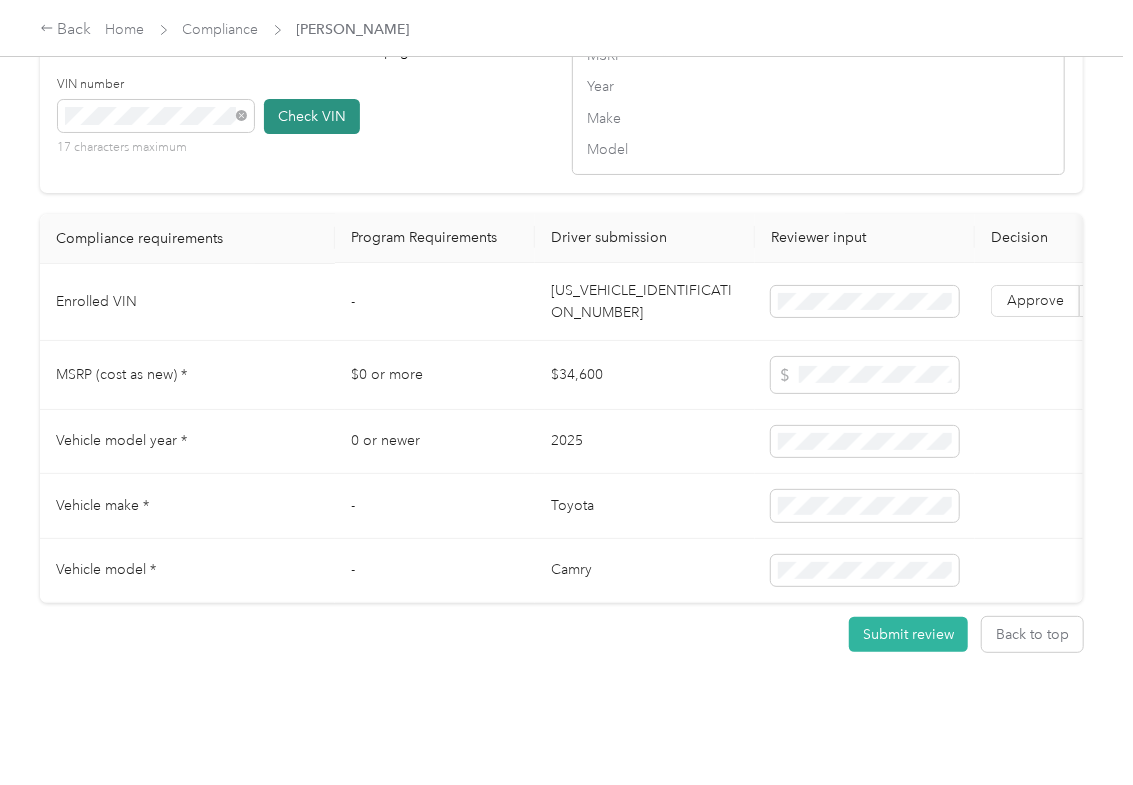 type 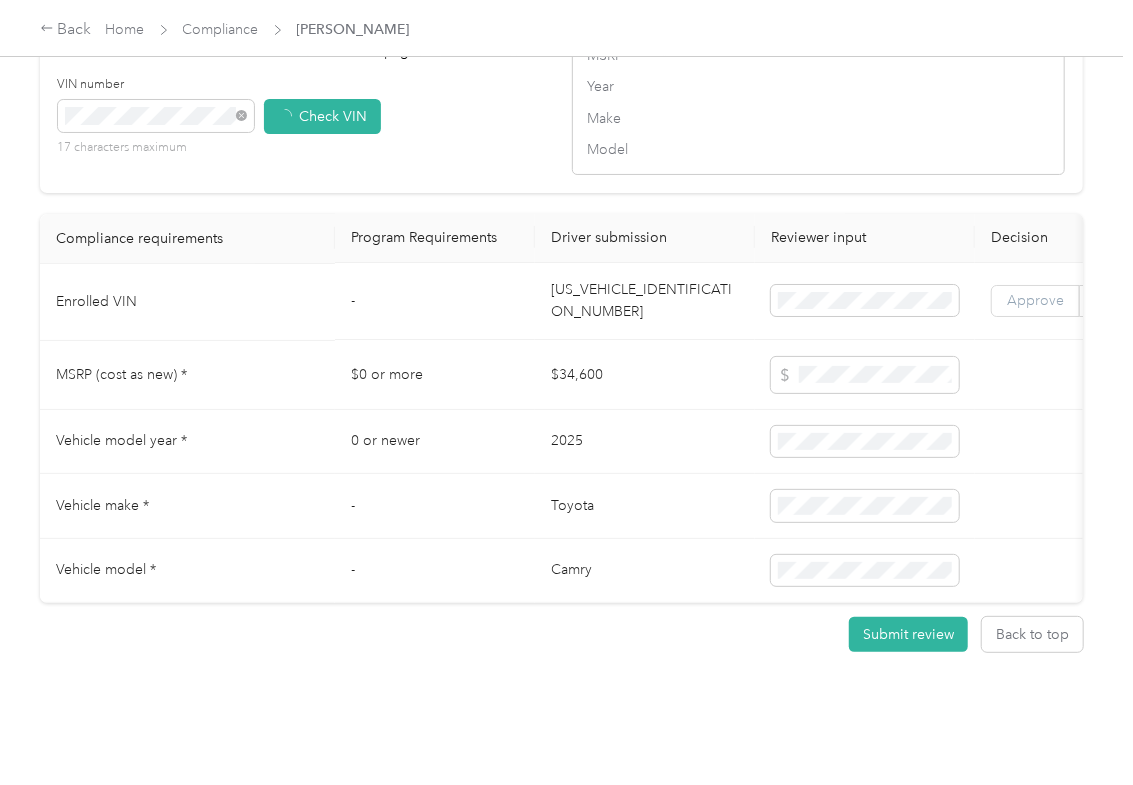 click on "Approve" at bounding box center [1035, 301] 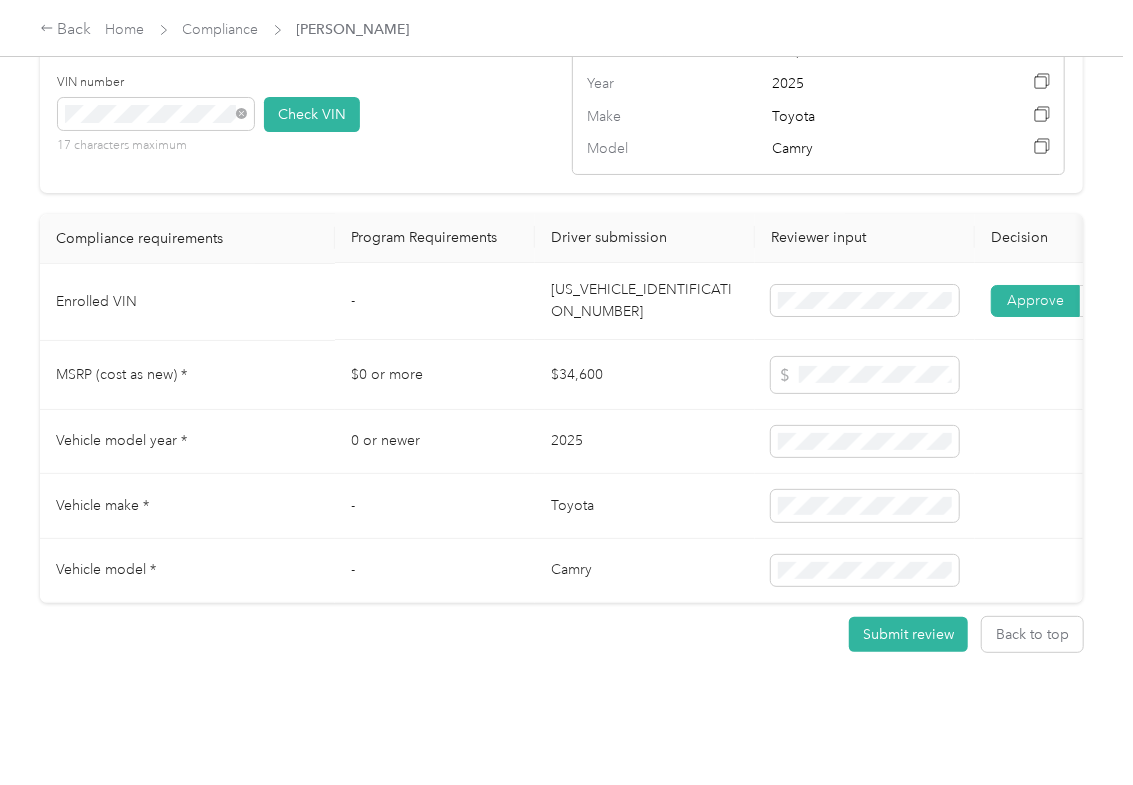 scroll, scrollTop: 1770, scrollLeft: 0, axis: vertical 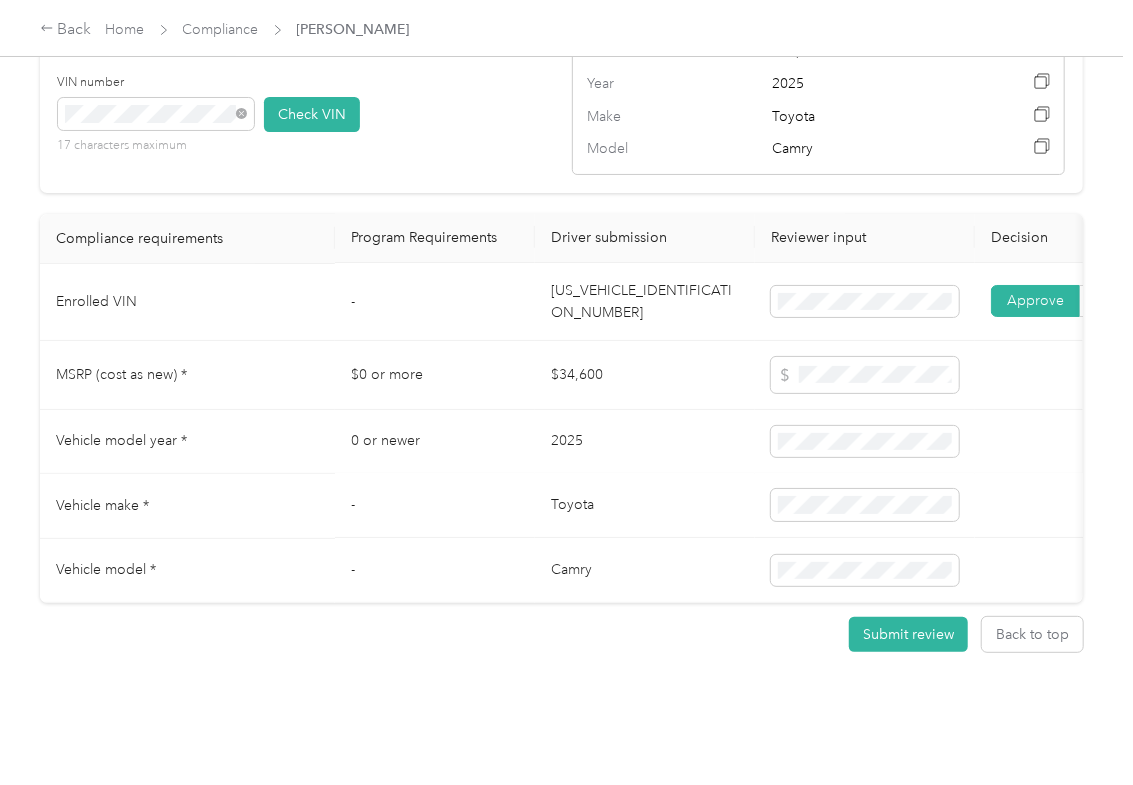 click on "Toyota" at bounding box center (645, 506) 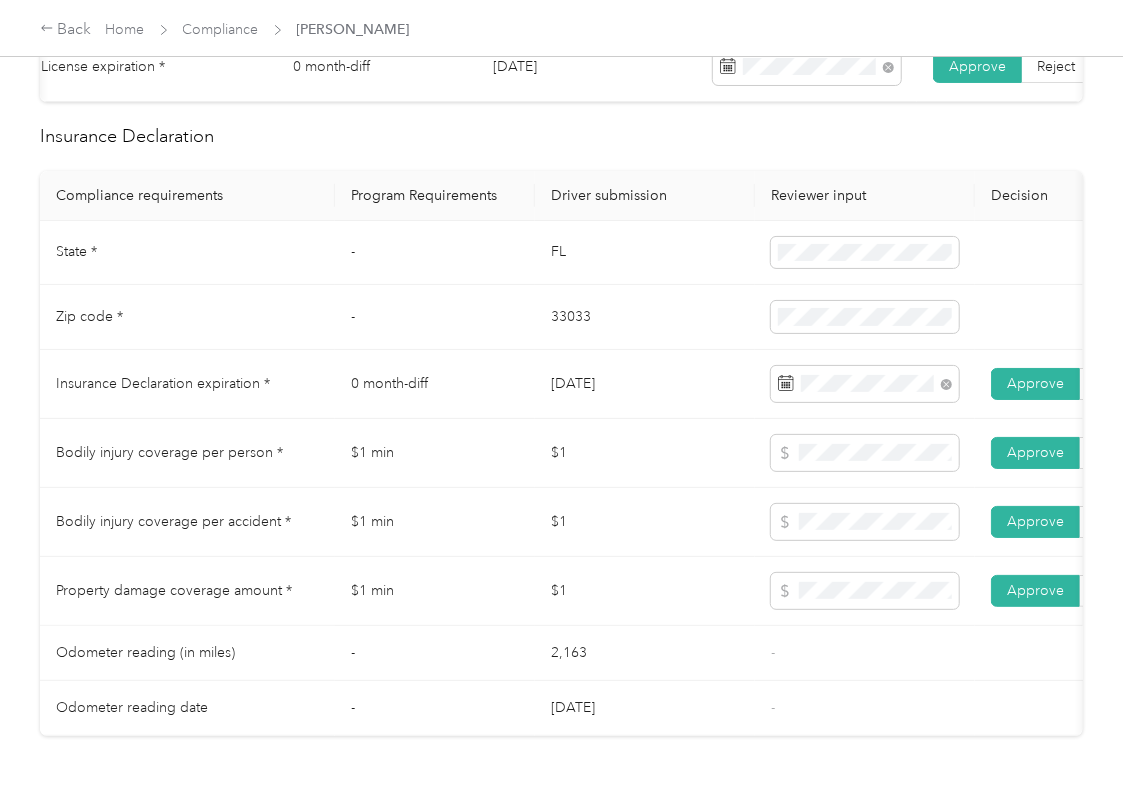 scroll, scrollTop: 837, scrollLeft: 0, axis: vertical 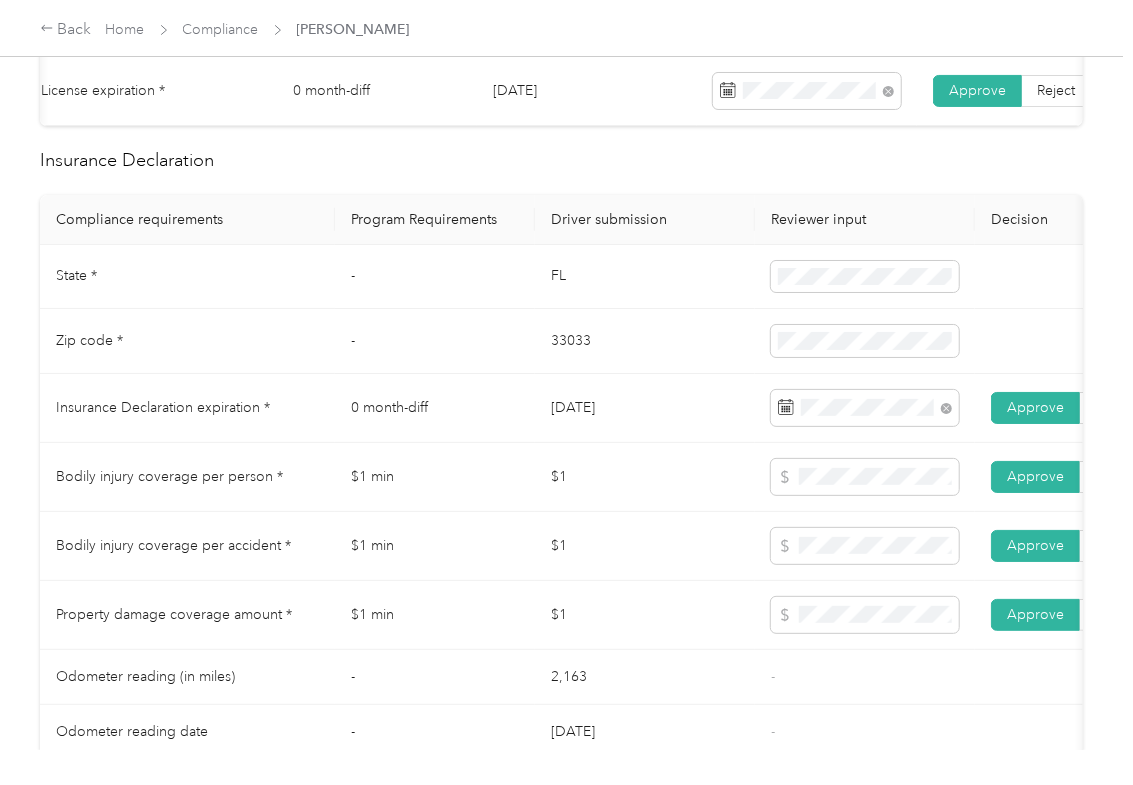 click on "FL" at bounding box center [645, 277] 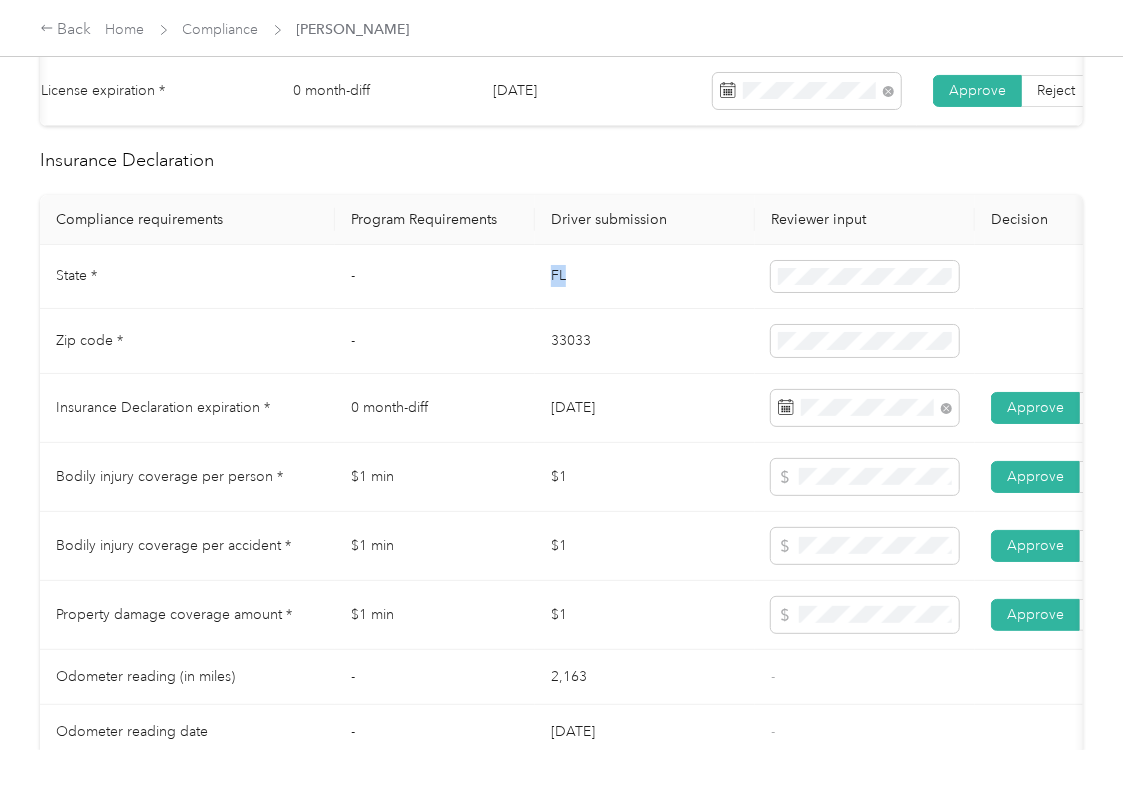 click on "FL" at bounding box center (645, 277) 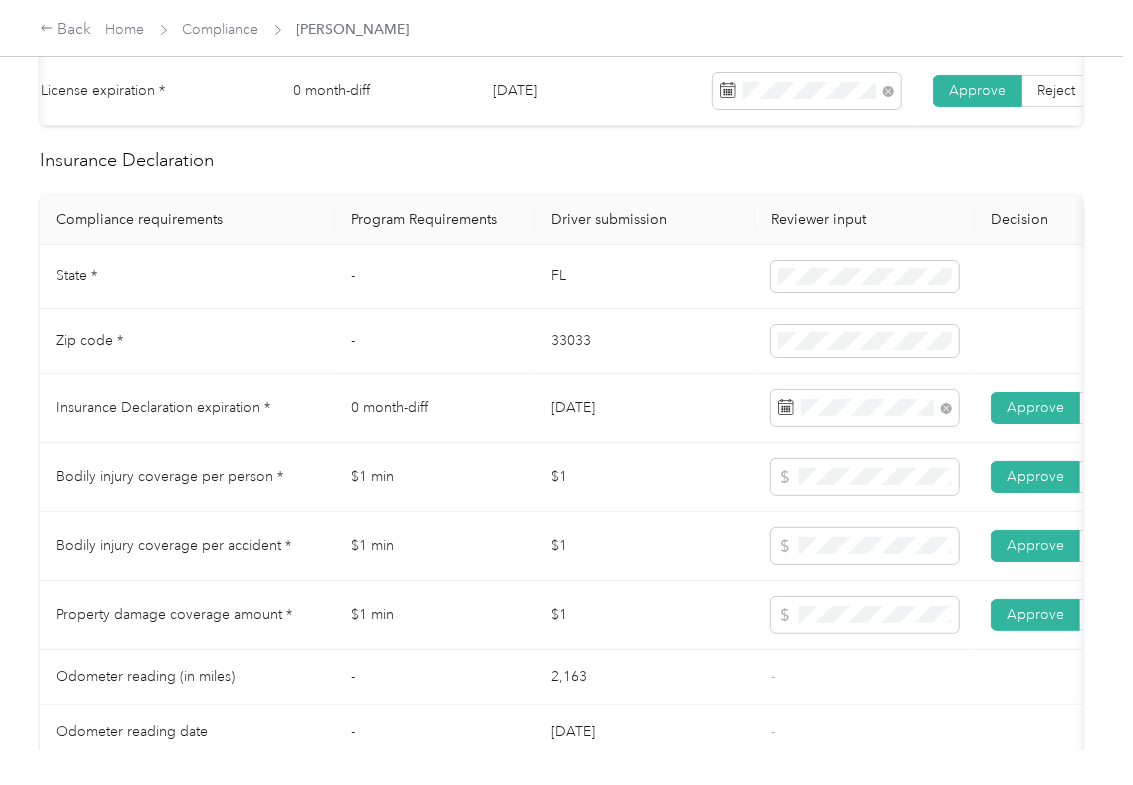 click at bounding box center [865, 277] 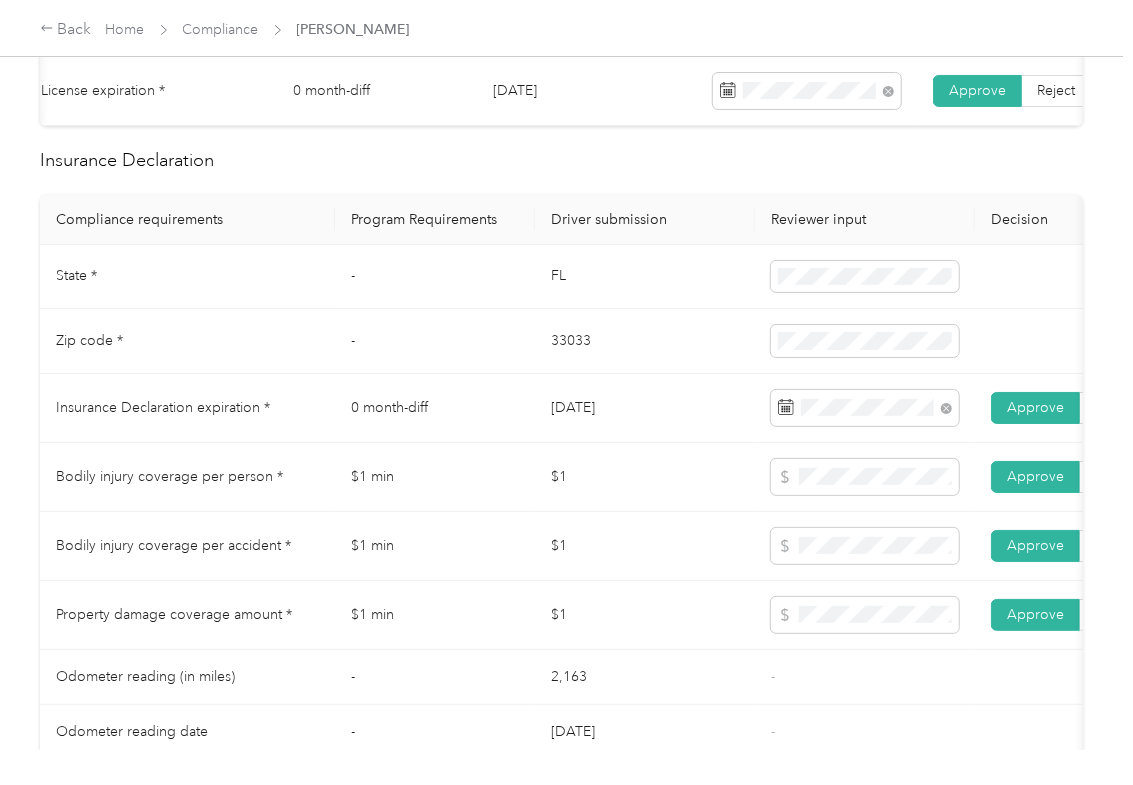 click on "33033" at bounding box center (645, 341) 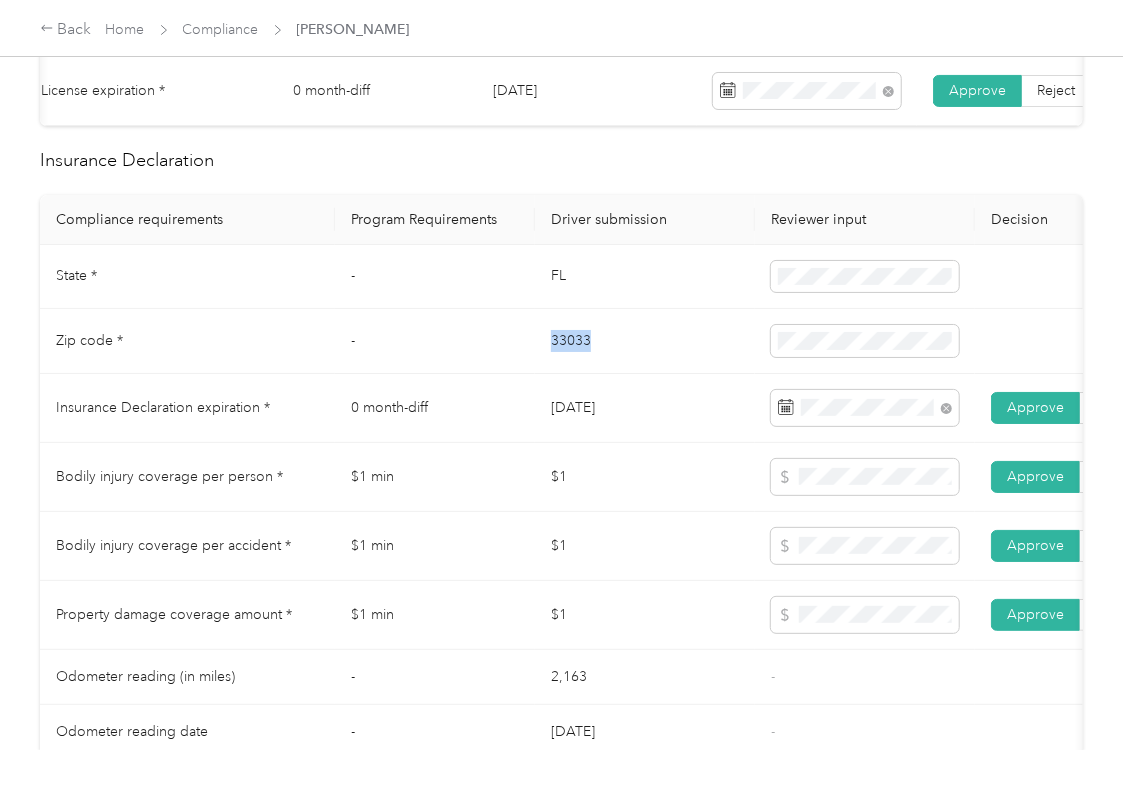 click on "33033" at bounding box center (645, 341) 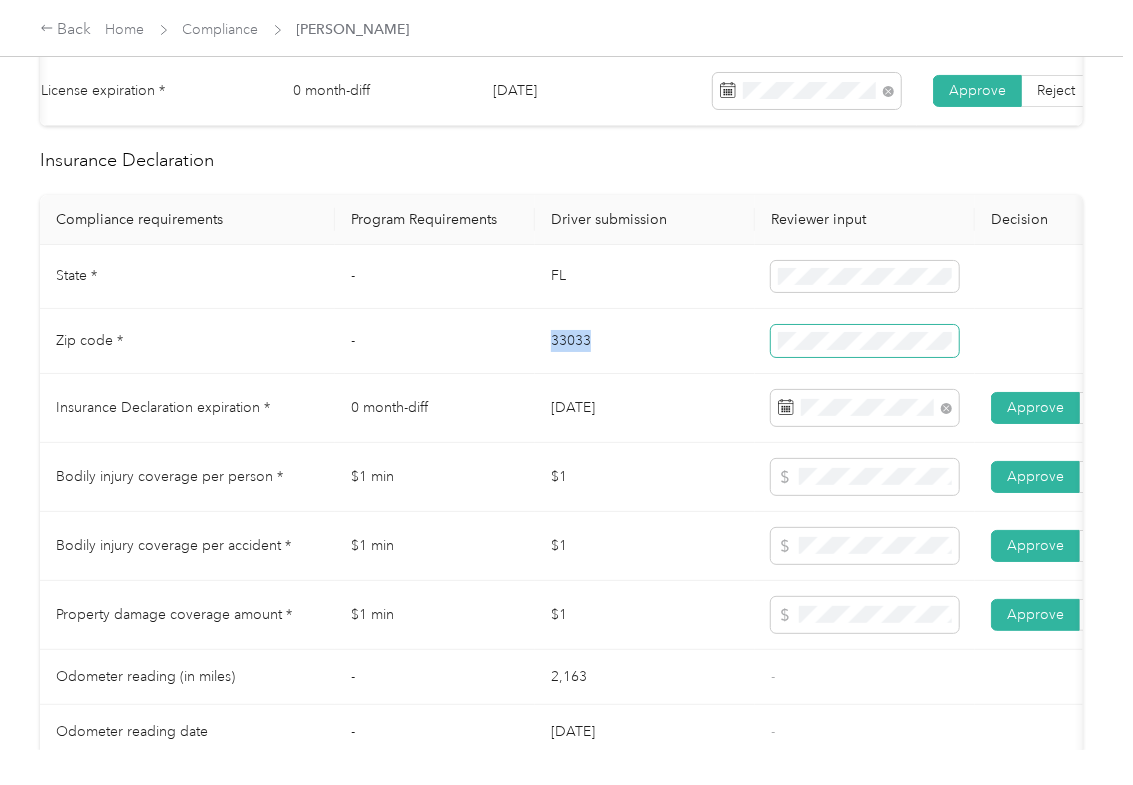 copy on "33033" 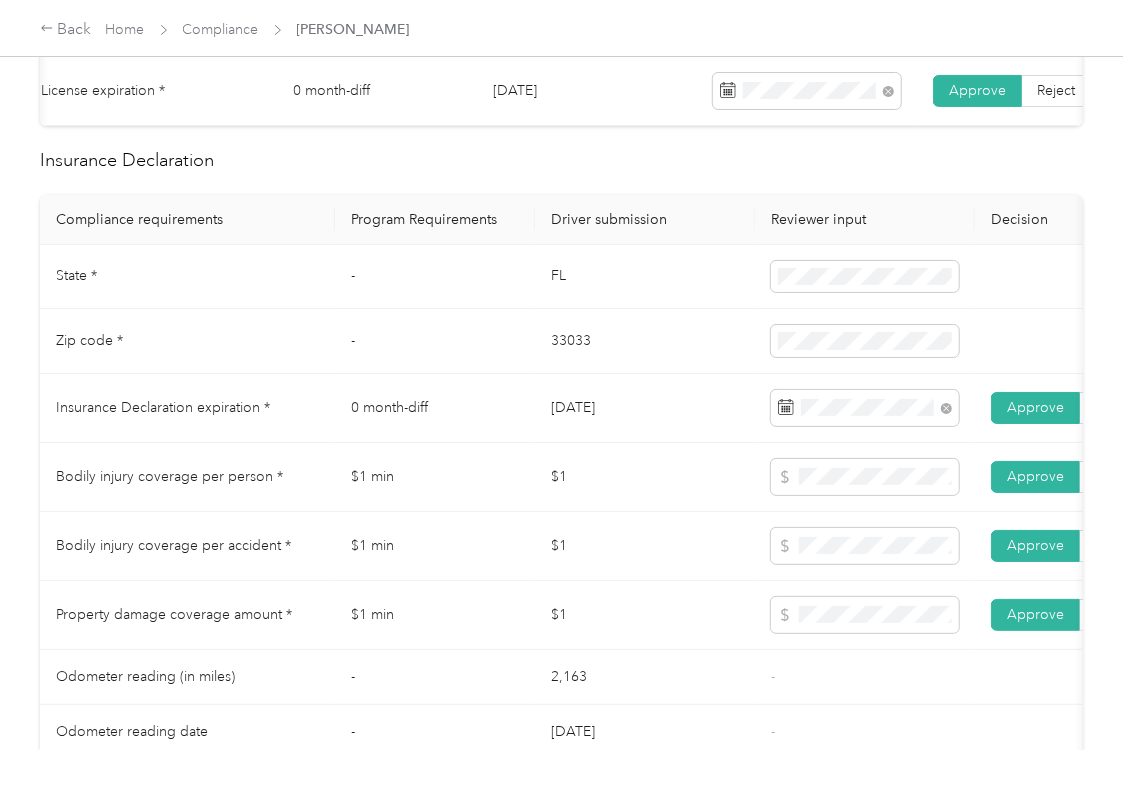click on "[DATE]" at bounding box center [645, 408] 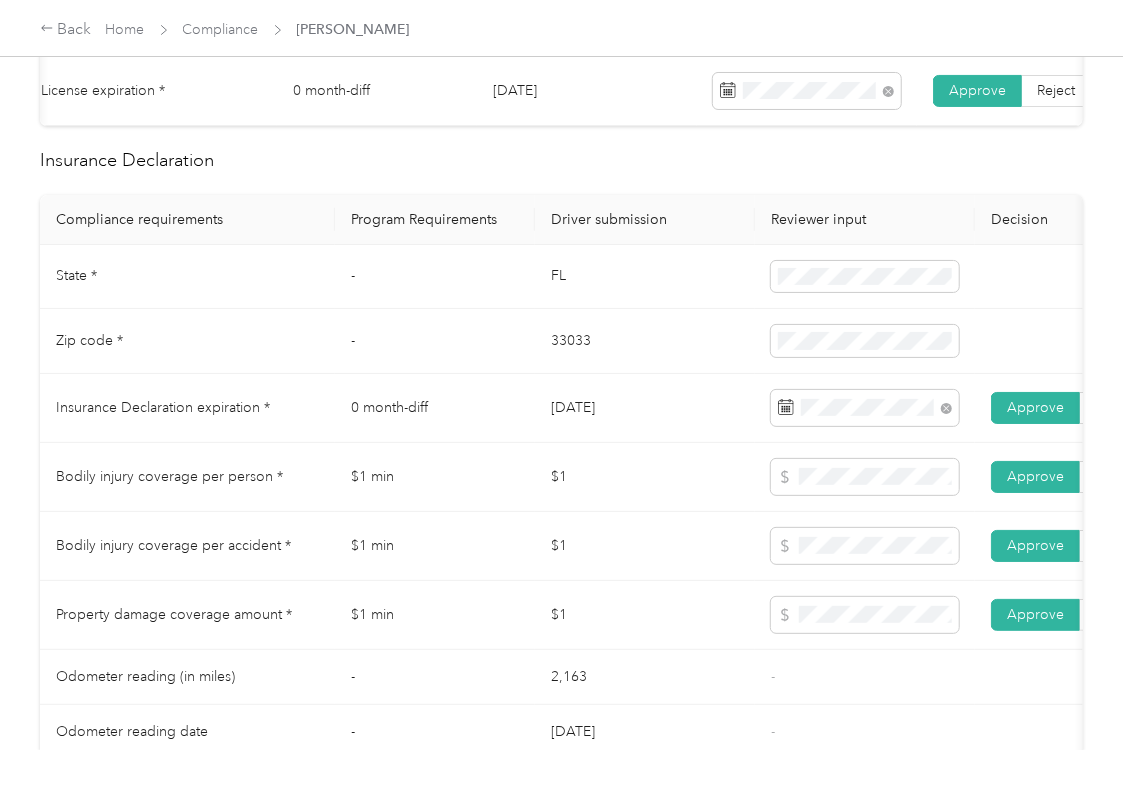 scroll, scrollTop: 37, scrollLeft: 0, axis: vertical 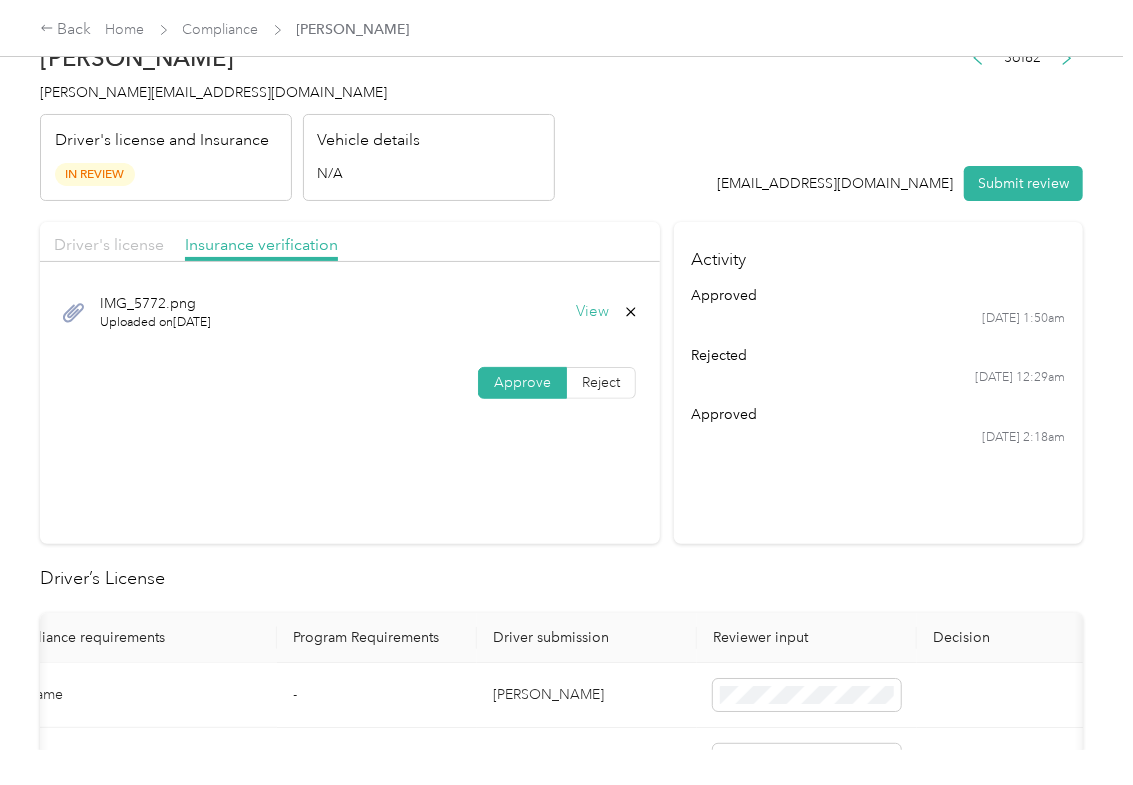 click on "Driver's license" at bounding box center [109, 244] 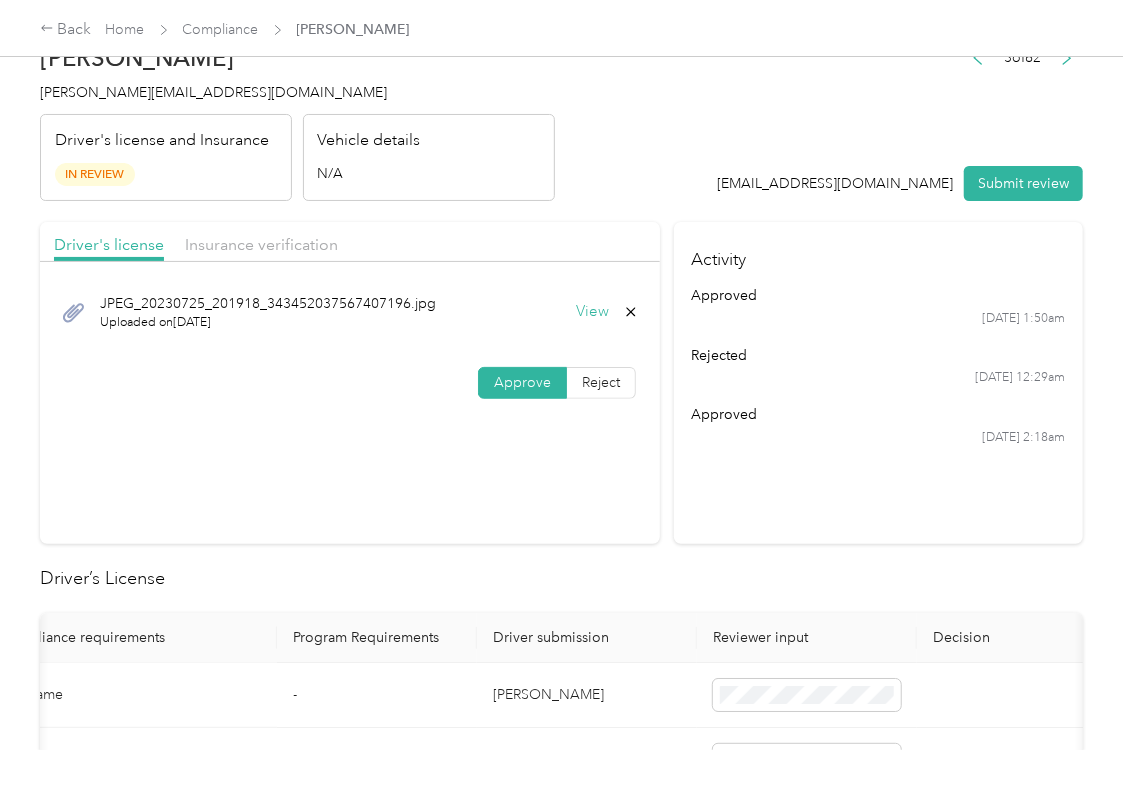 click on "View" at bounding box center (592, 312) 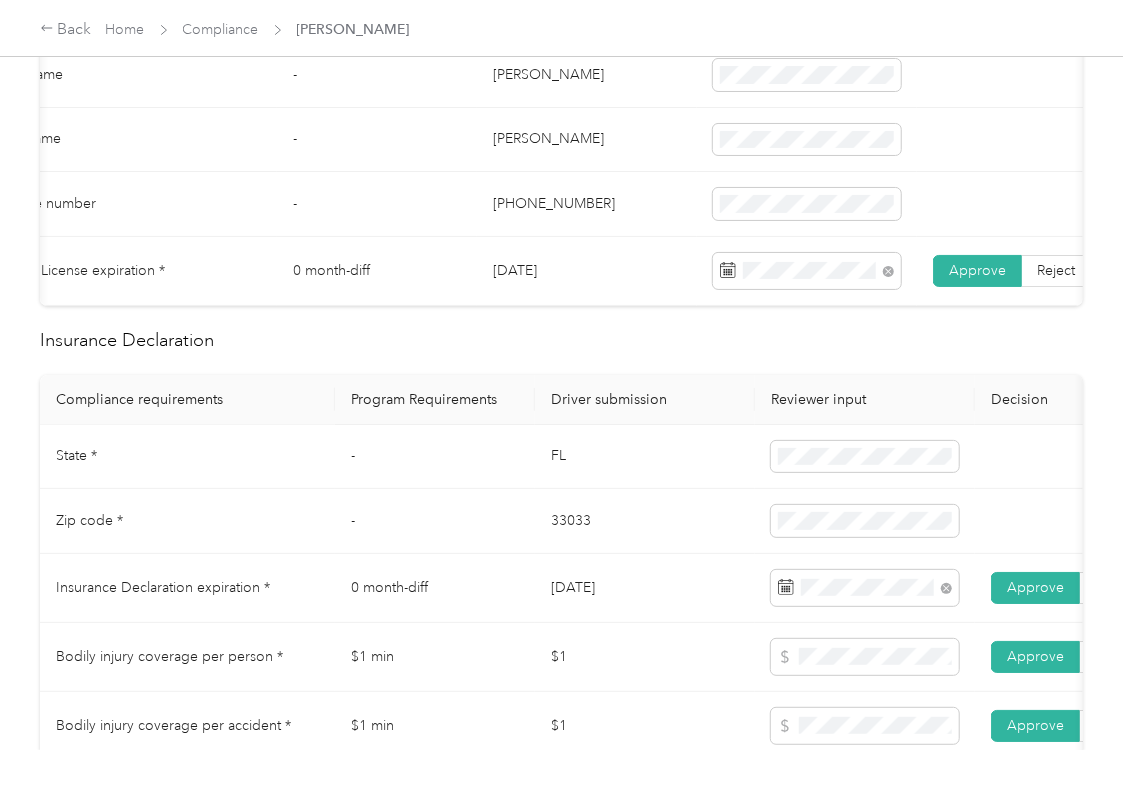 scroll, scrollTop: 704, scrollLeft: 0, axis: vertical 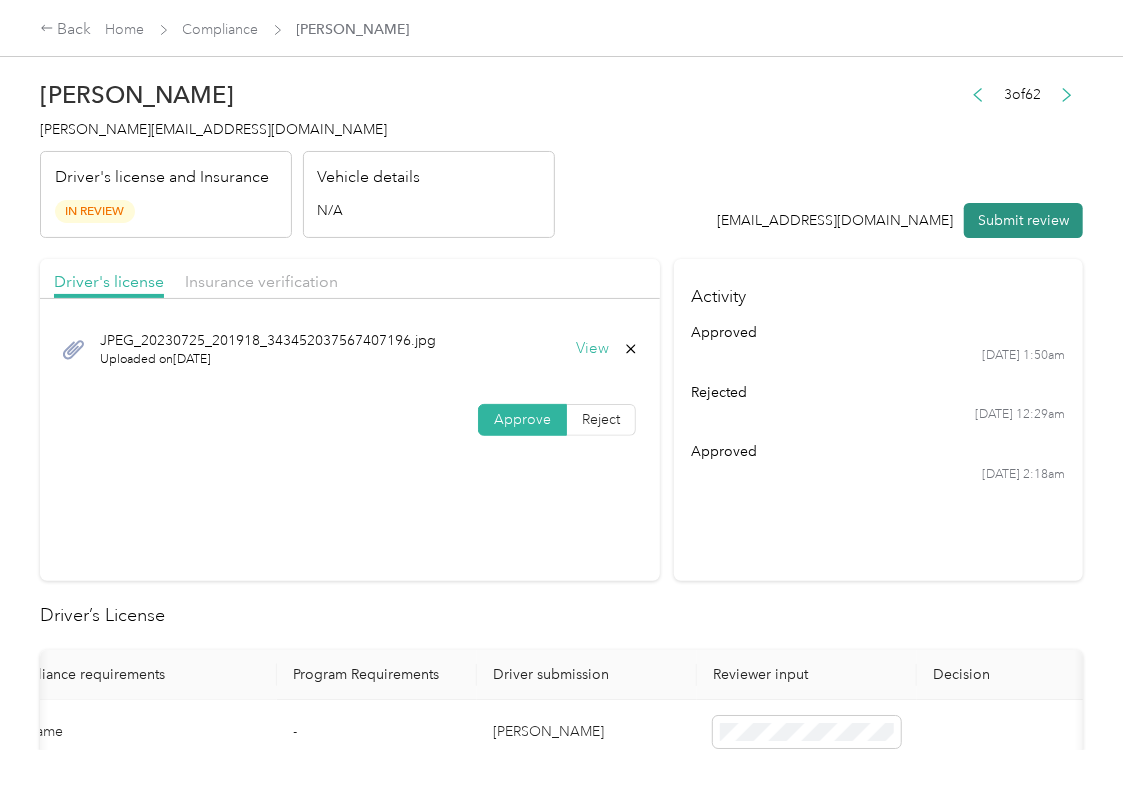 click on "Submit review" at bounding box center [1023, 220] 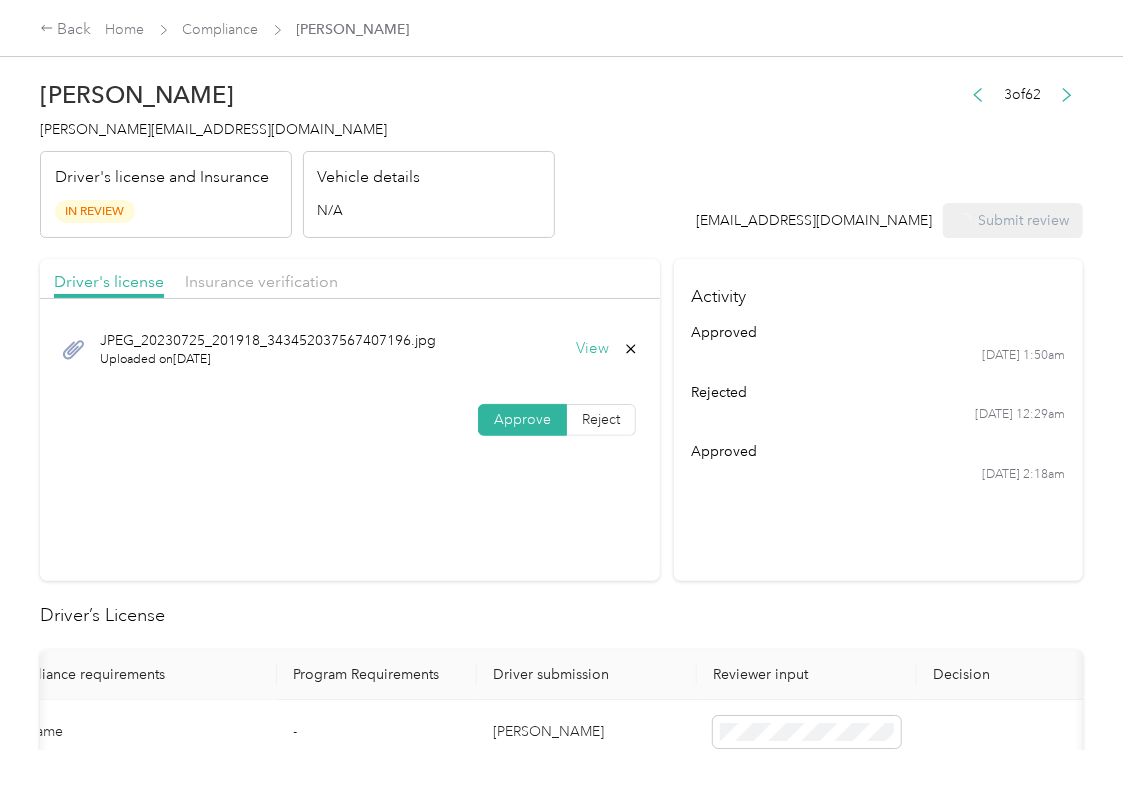 click on "[PERSON_NAME][EMAIL_ADDRESS][DOMAIN_NAME]" at bounding box center [213, 129] 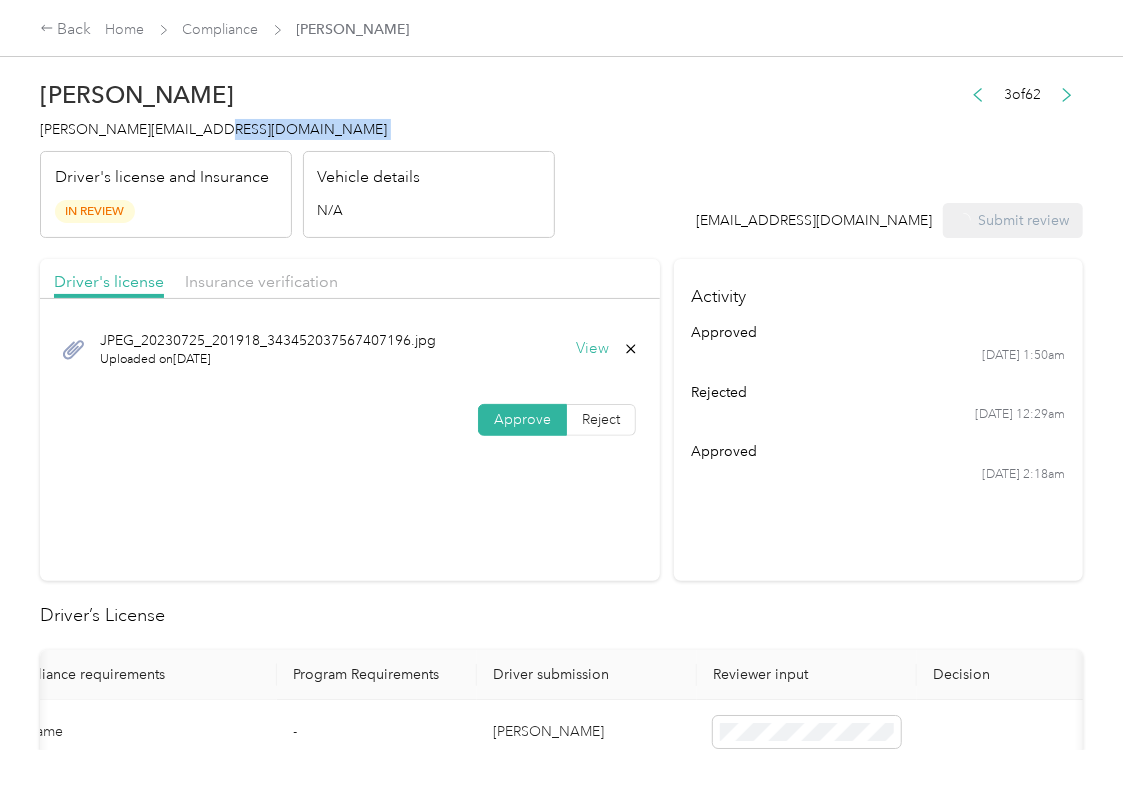 click on "[PERSON_NAME][EMAIL_ADDRESS][DOMAIN_NAME]" at bounding box center (213, 129) 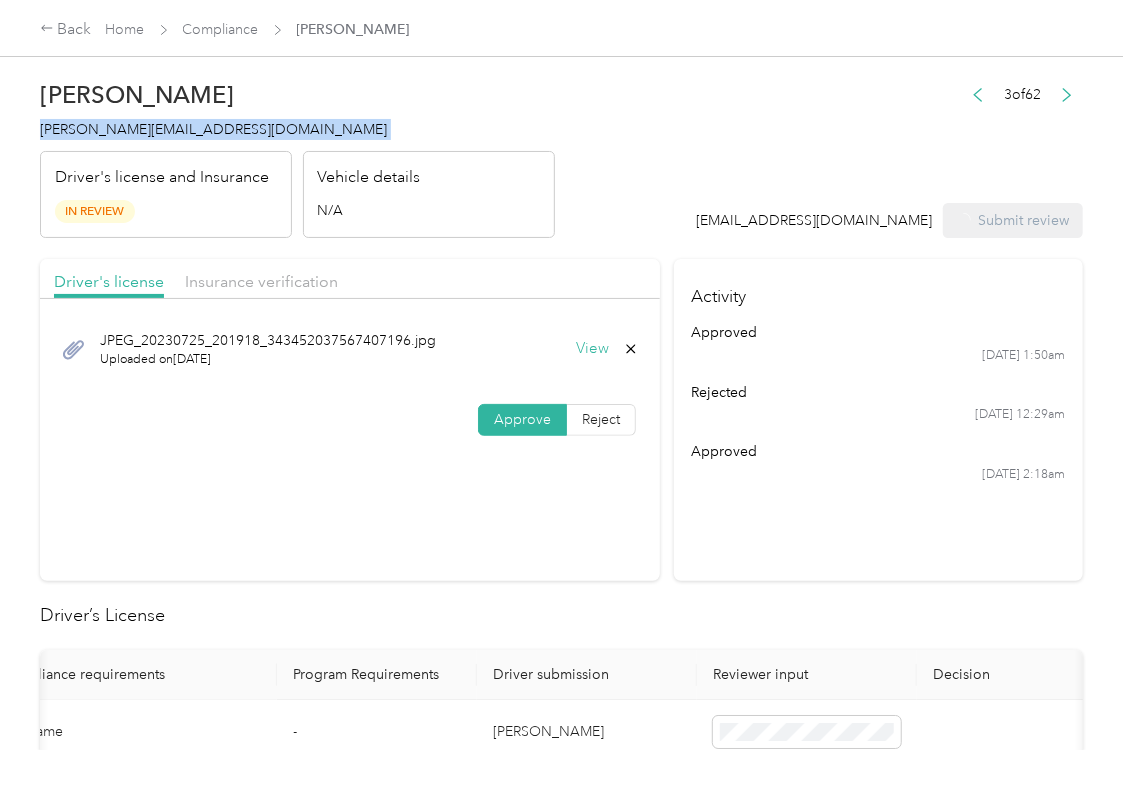drag, startPoint x: 202, startPoint y: 137, endPoint x: 192, endPoint y: 148, distance: 14.866069 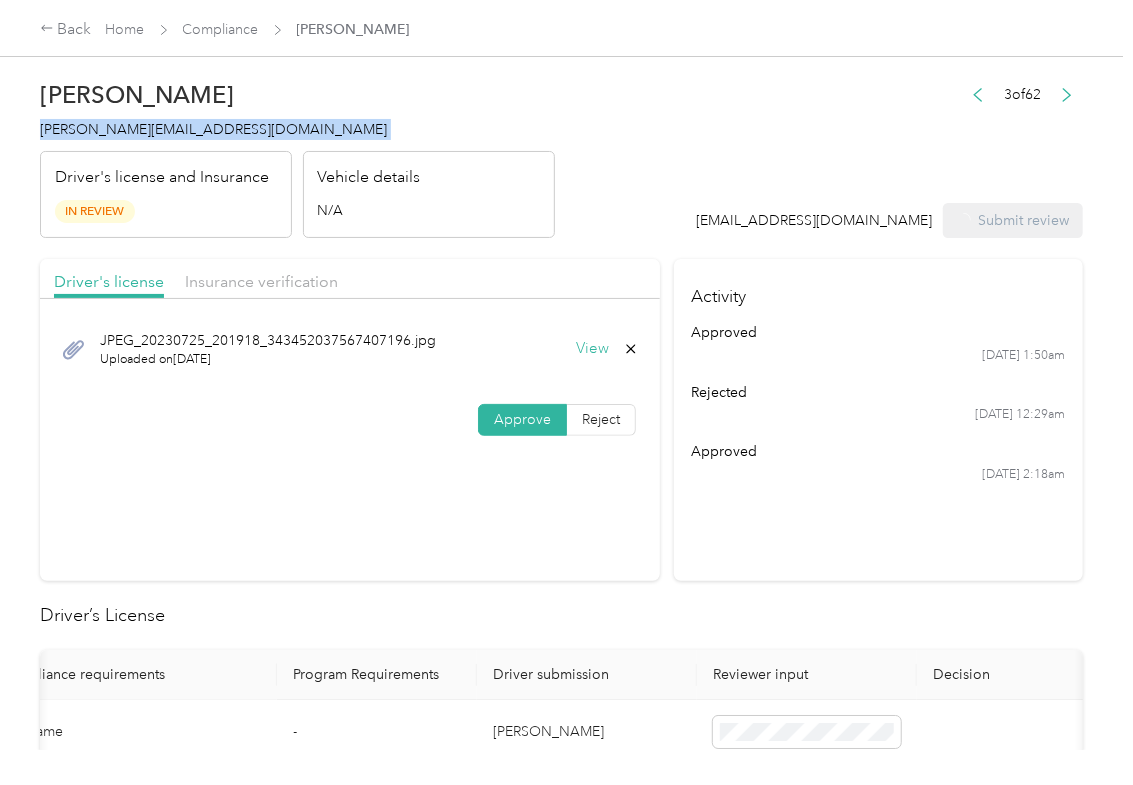 click on "[PERSON_NAME][EMAIL_ADDRESS][DOMAIN_NAME]" at bounding box center (213, 129) 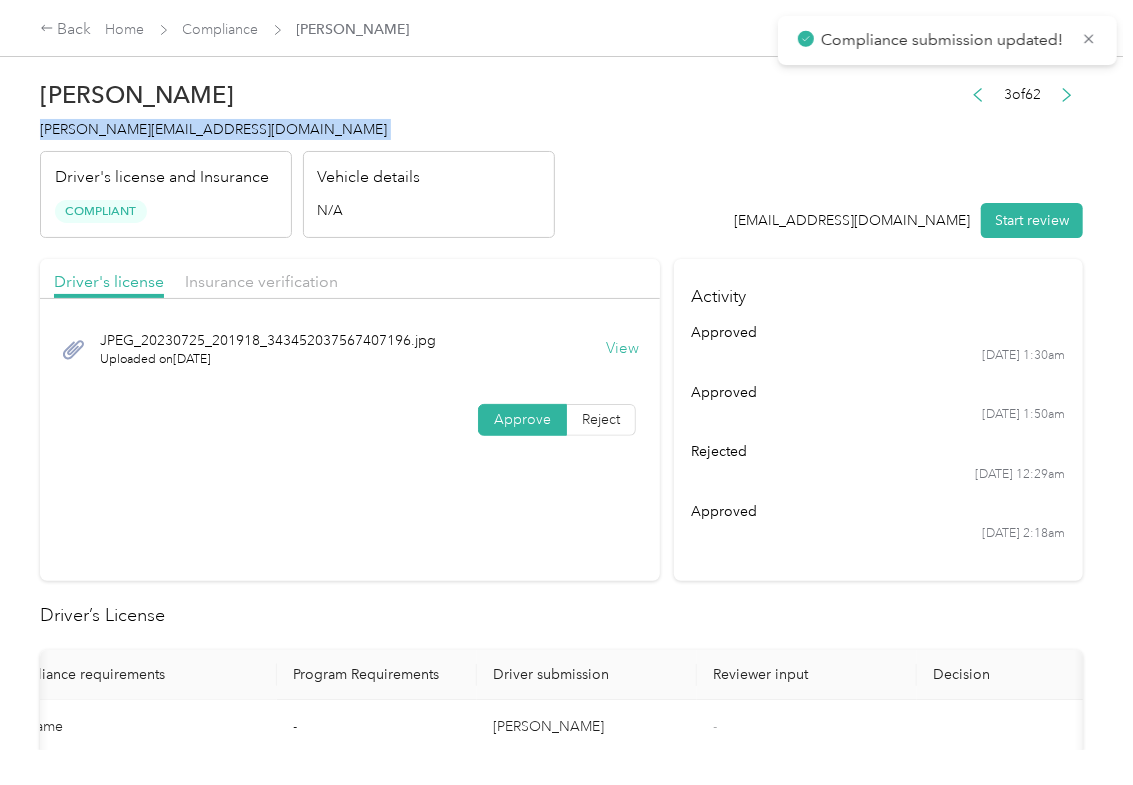 copy on "[PERSON_NAME][EMAIL_ADDRESS][DOMAIN_NAME]" 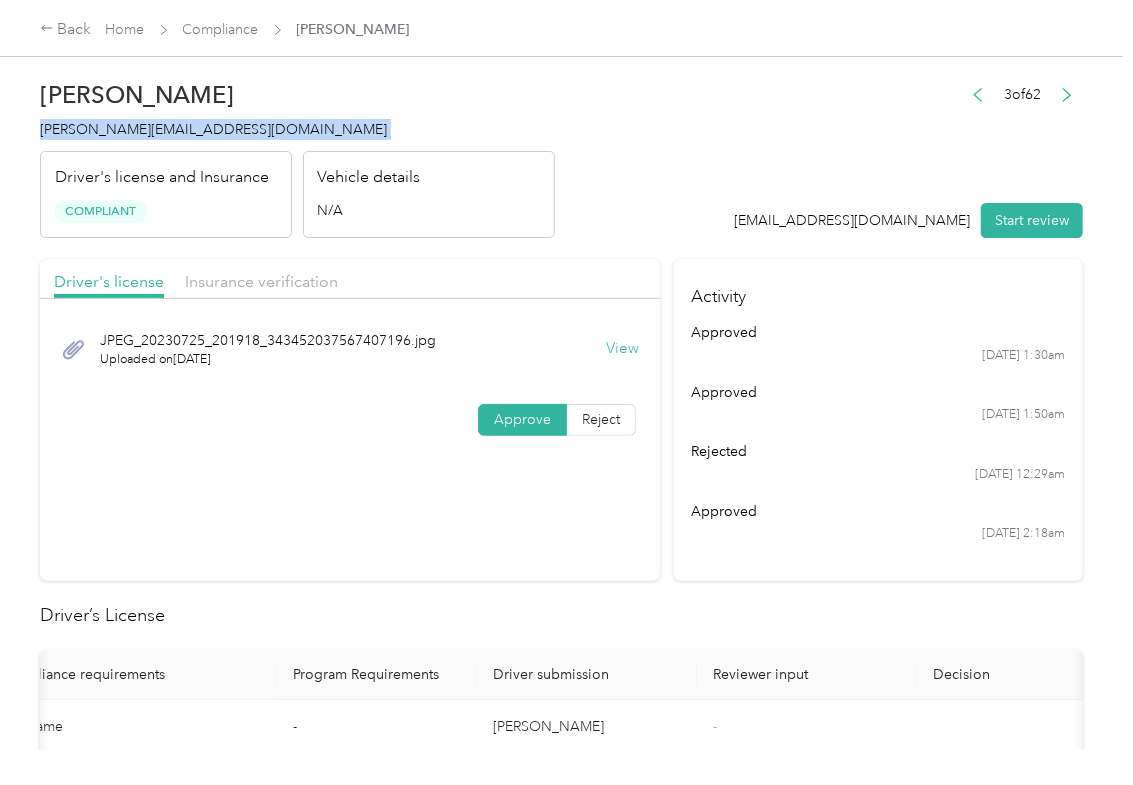 drag, startPoint x: 854, startPoint y: 589, endPoint x: 793, endPoint y: 162, distance: 431.33514 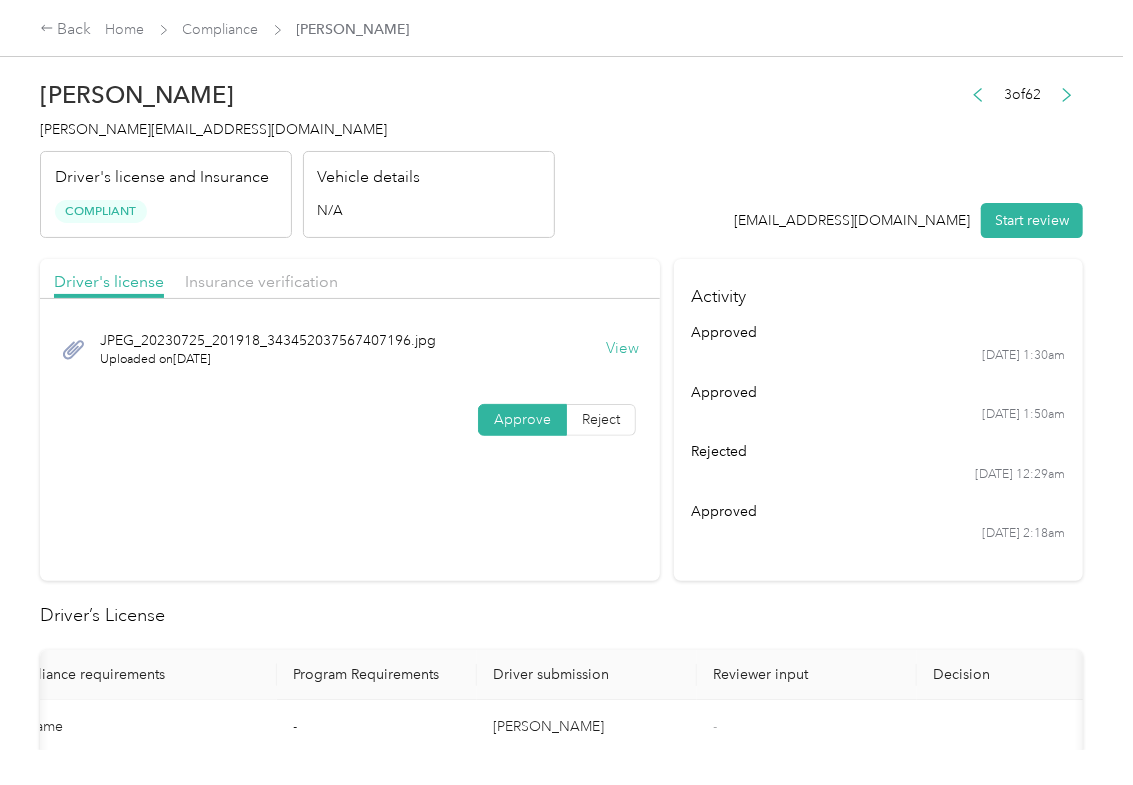 click on "Jose Plasencia [EMAIL_ADDRESS][DOMAIN_NAME] Driver's license and Insurance Compliant Vehicle details N/A 3  of  62 [EMAIL_ADDRESS][DOMAIN_NAME] Start review" at bounding box center [561, 154] 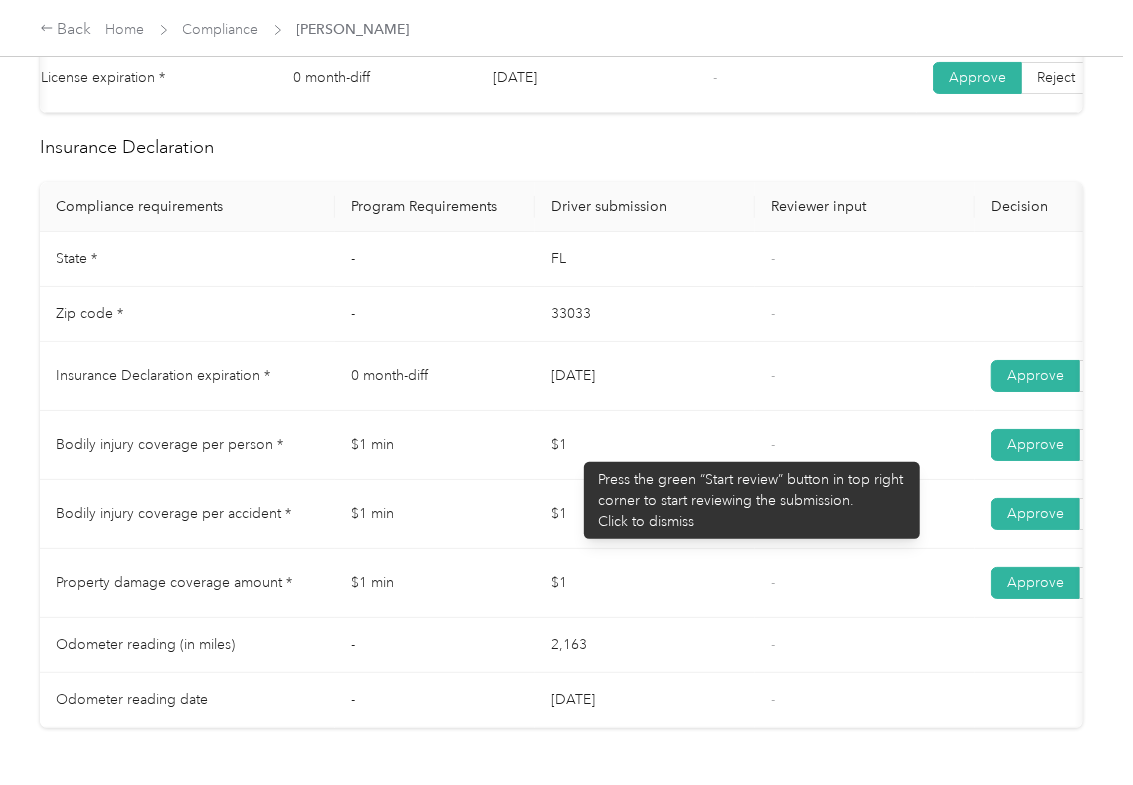 scroll, scrollTop: 933, scrollLeft: 0, axis: vertical 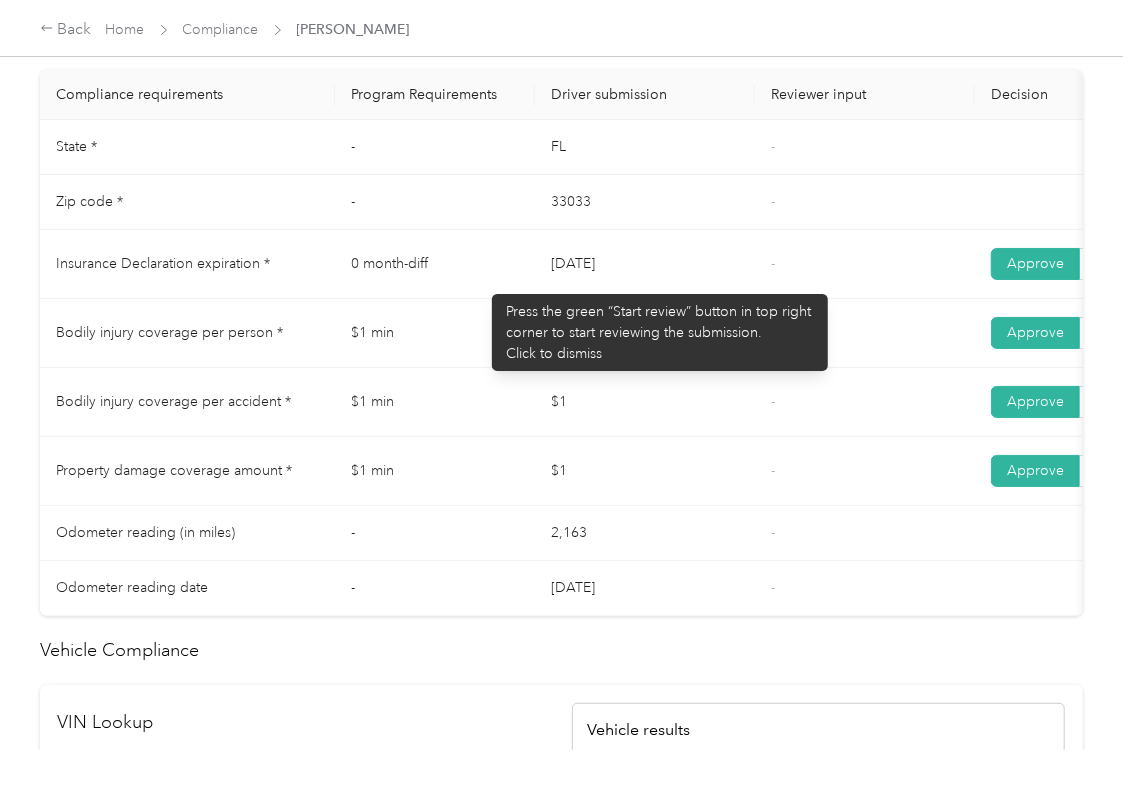 drag, startPoint x: 482, startPoint y: 284, endPoint x: 725, endPoint y: 270, distance: 243.40295 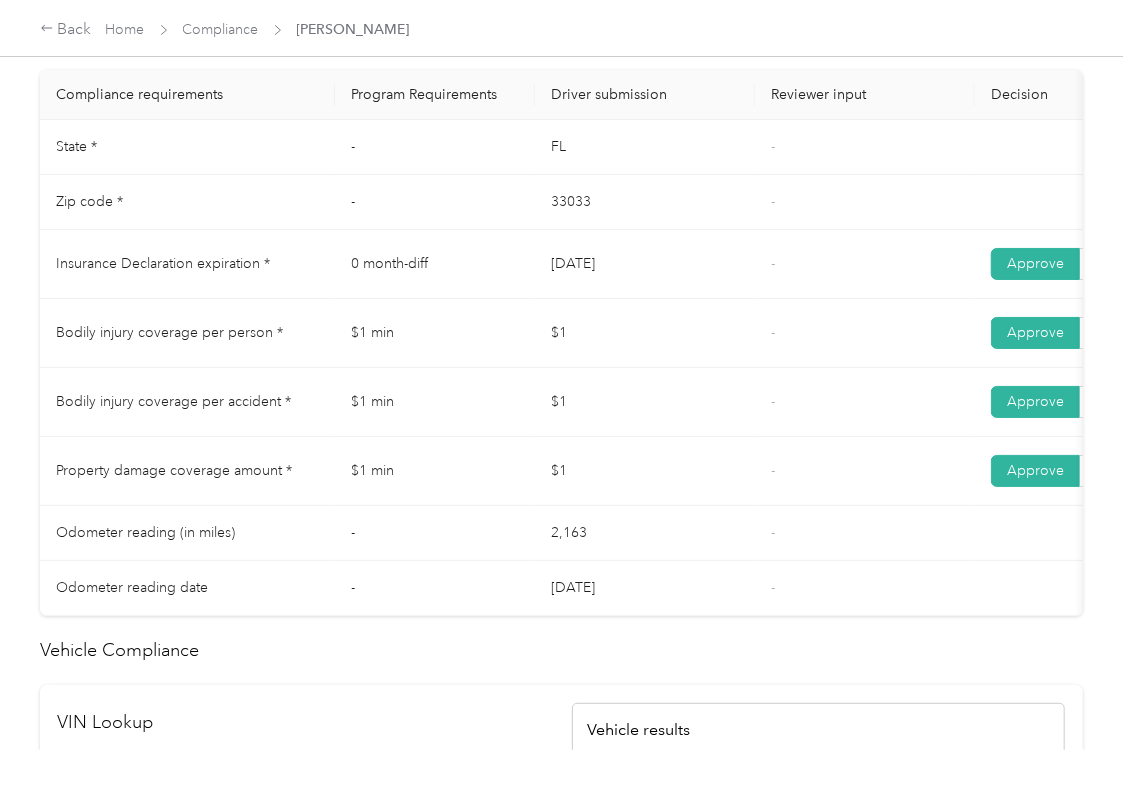 click on "[DATE]" at bounding box center [645, 264] 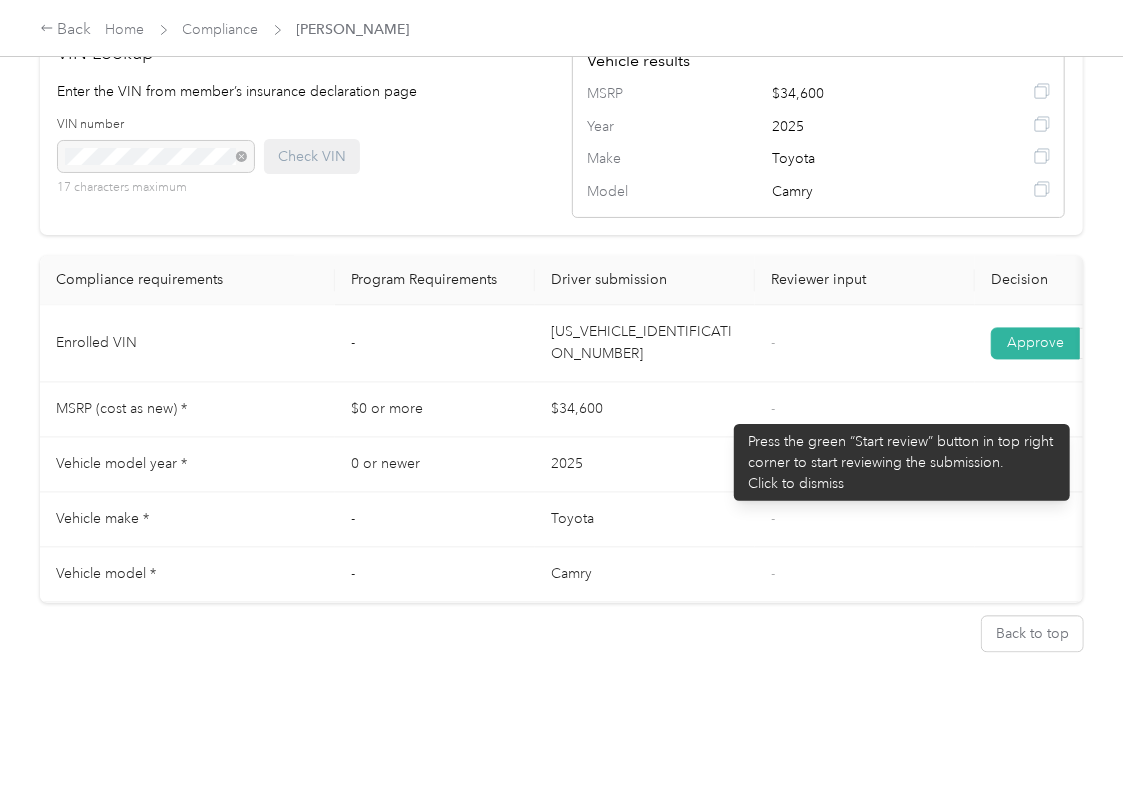 scroll, scrollTop: 1684, scrollLeft: 0, axis: vertical 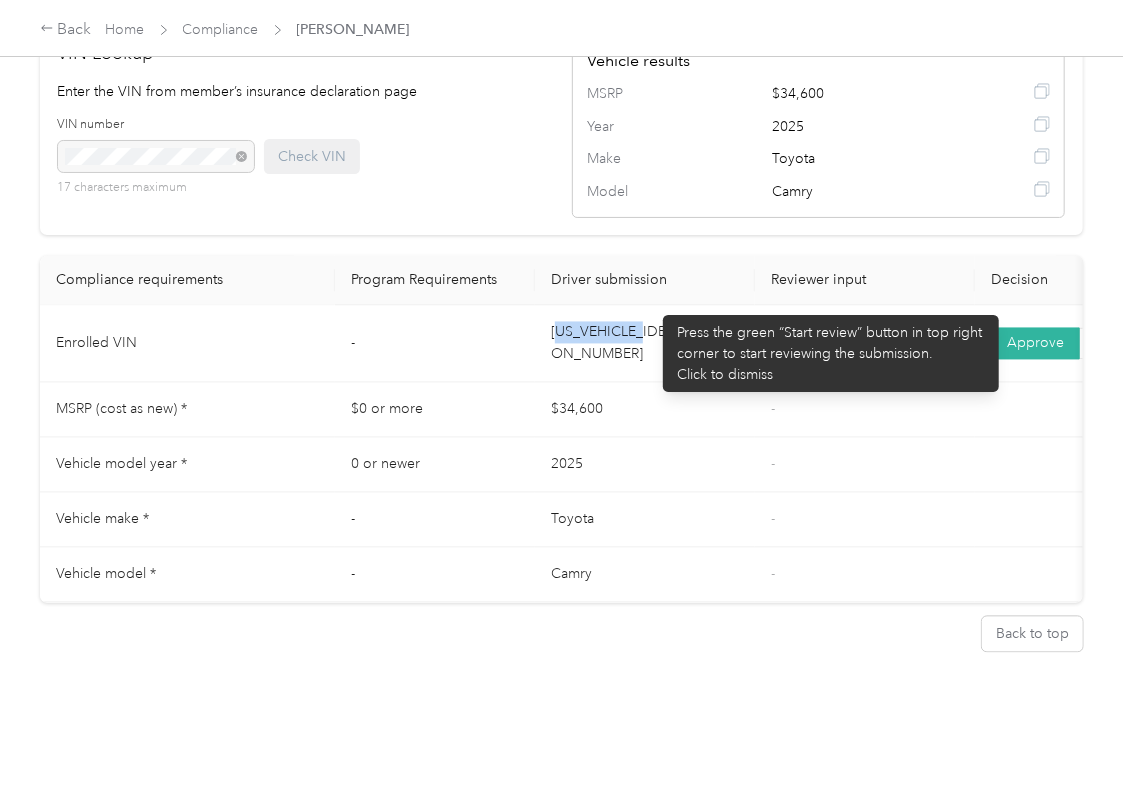 click on "[US_VEHICLE_IDENTIFICATION_NUMBER]" at bounding box center [645, 344] 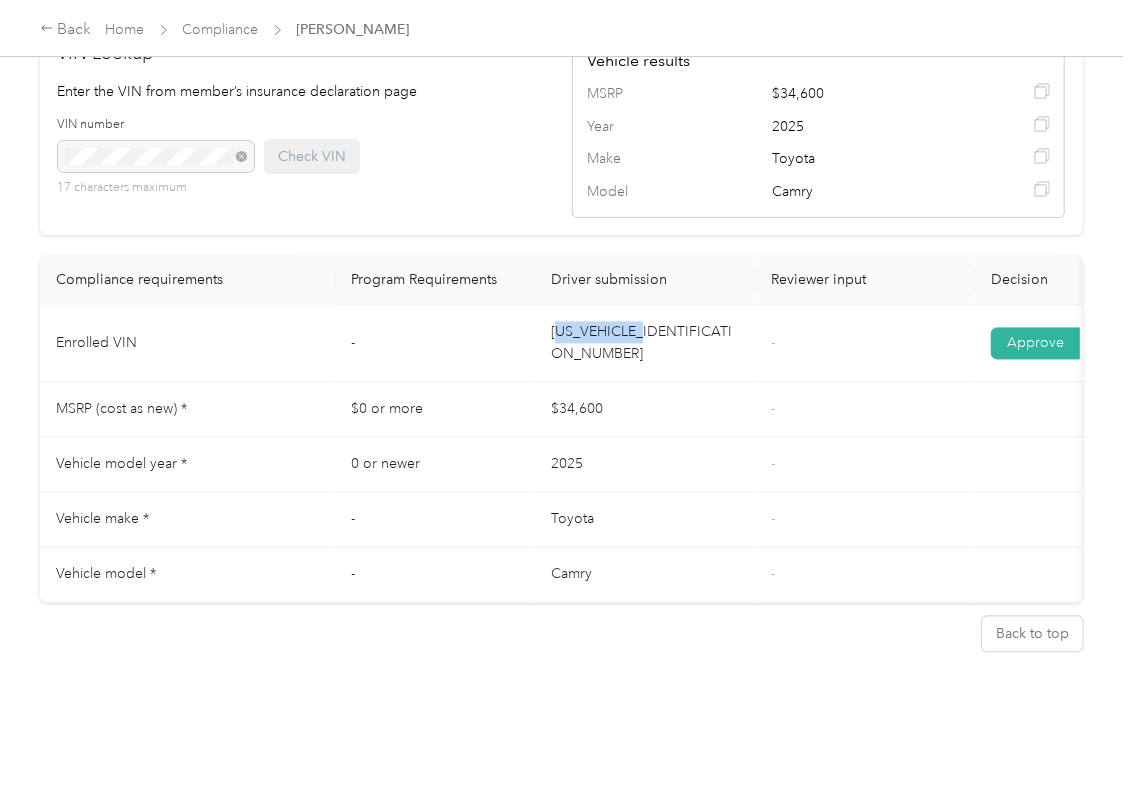 click on "[US_VEHICLE_IDENTIFICATION_NUMBER]" at bounding box center (645, 344) 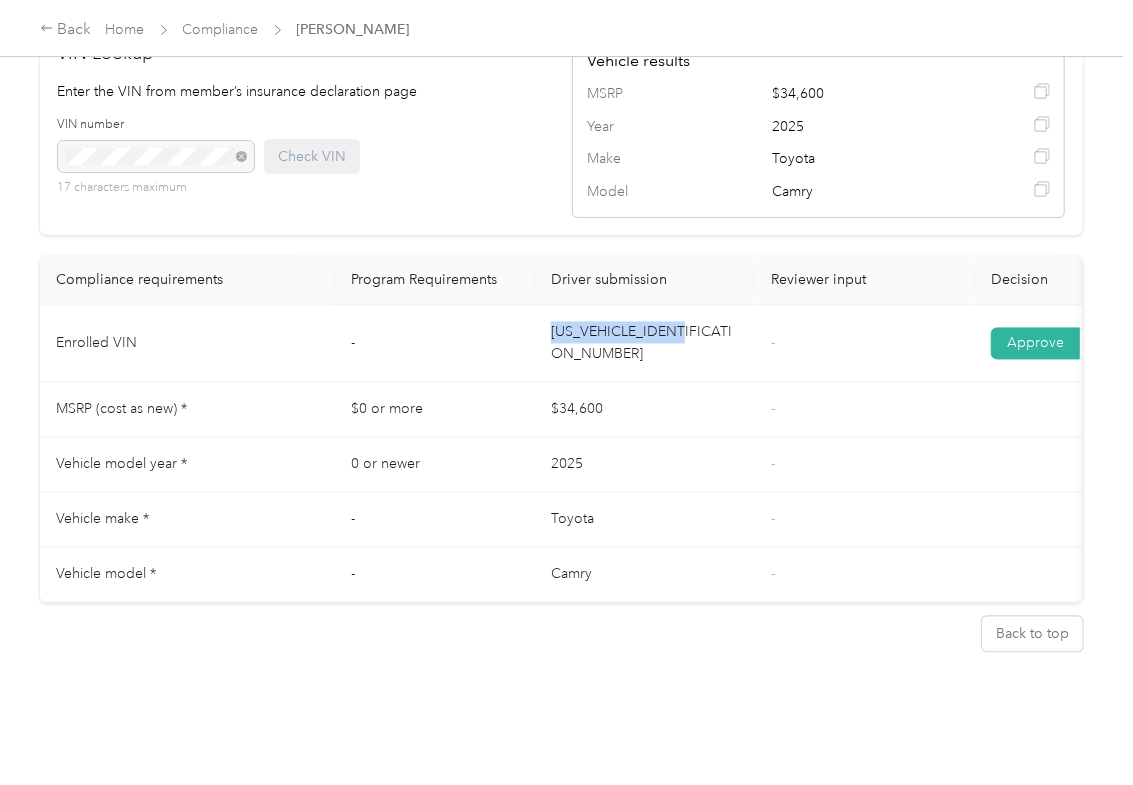 click on "[US_VEHICLE_IDENTIFICATION_NUMBER]" at bounding box center [645, 344] 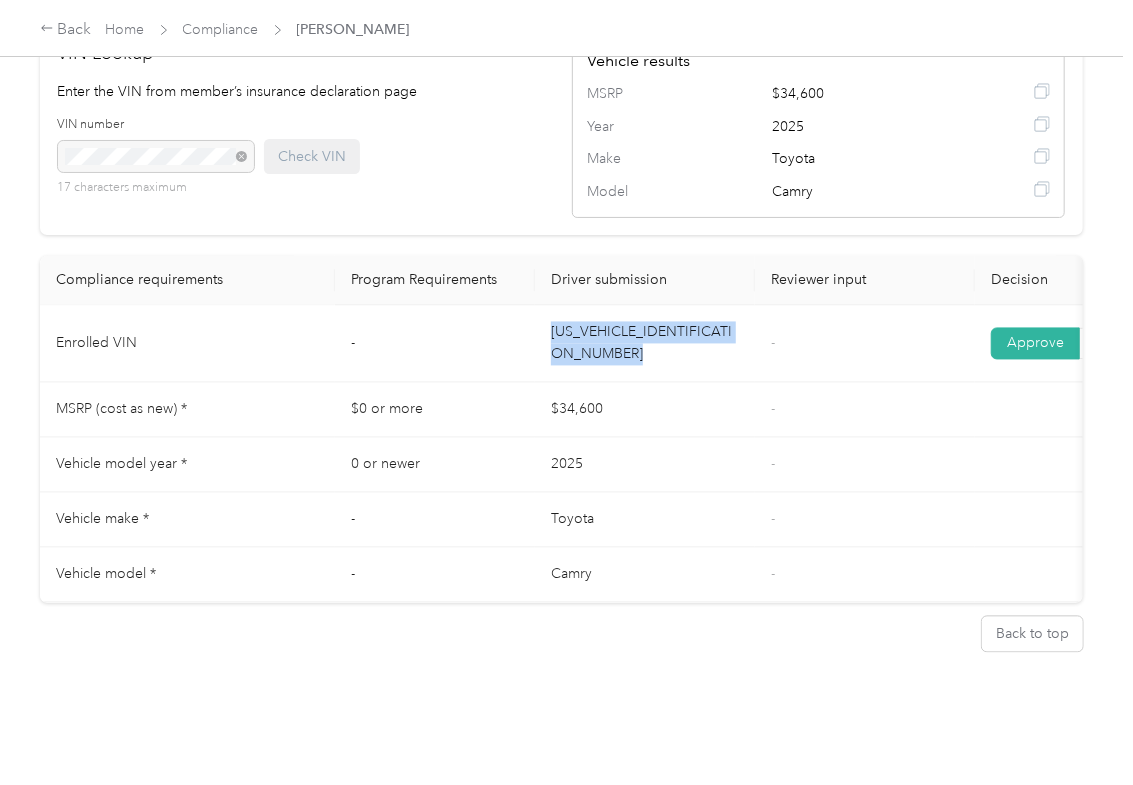 click on "[US_VEHICLE_IDENTIFICATION_NUMBER]" at bounding box center (645, 344) 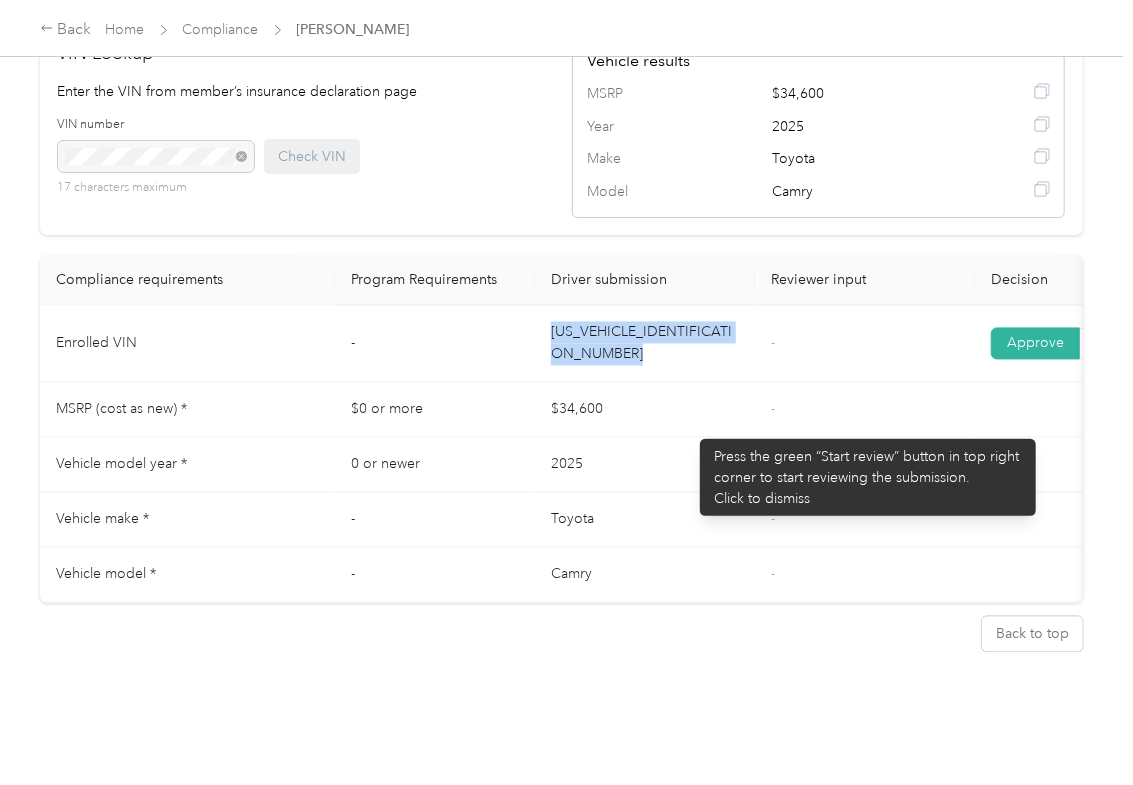 click on "2025" at bounding box center [645, 465] 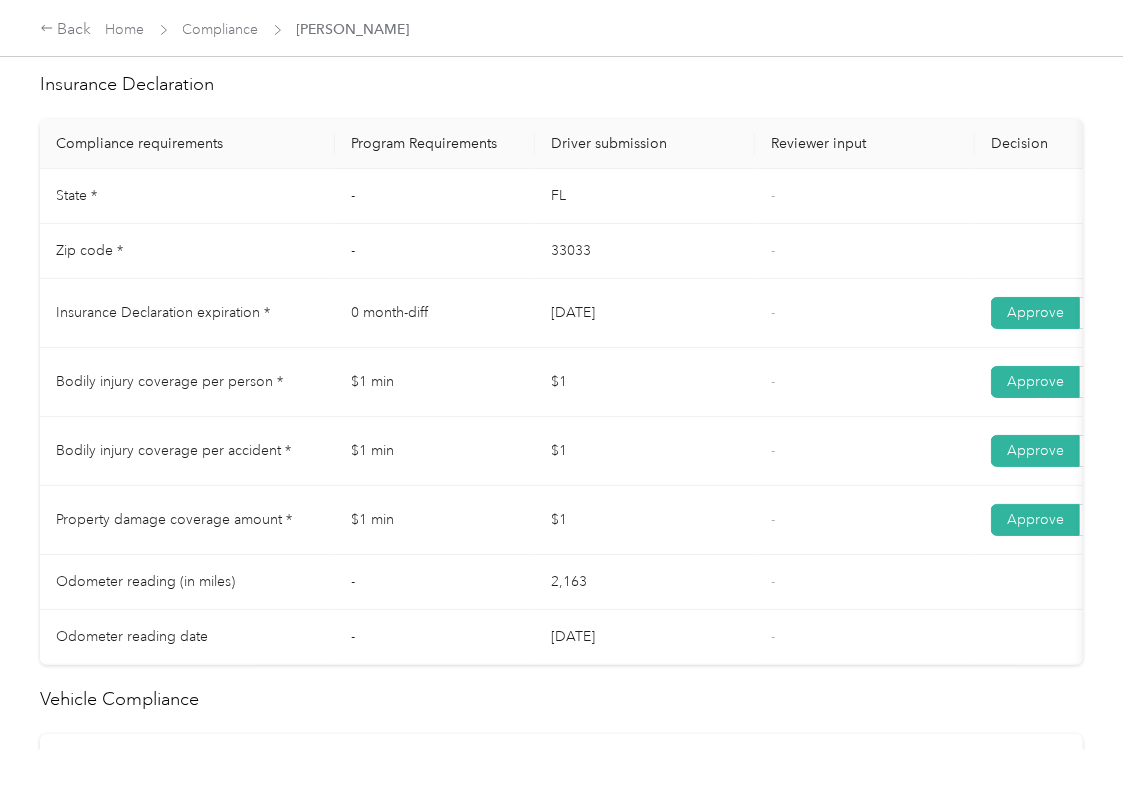 scroll, scrollTop: 0, scrollLeft: 0, axis: both 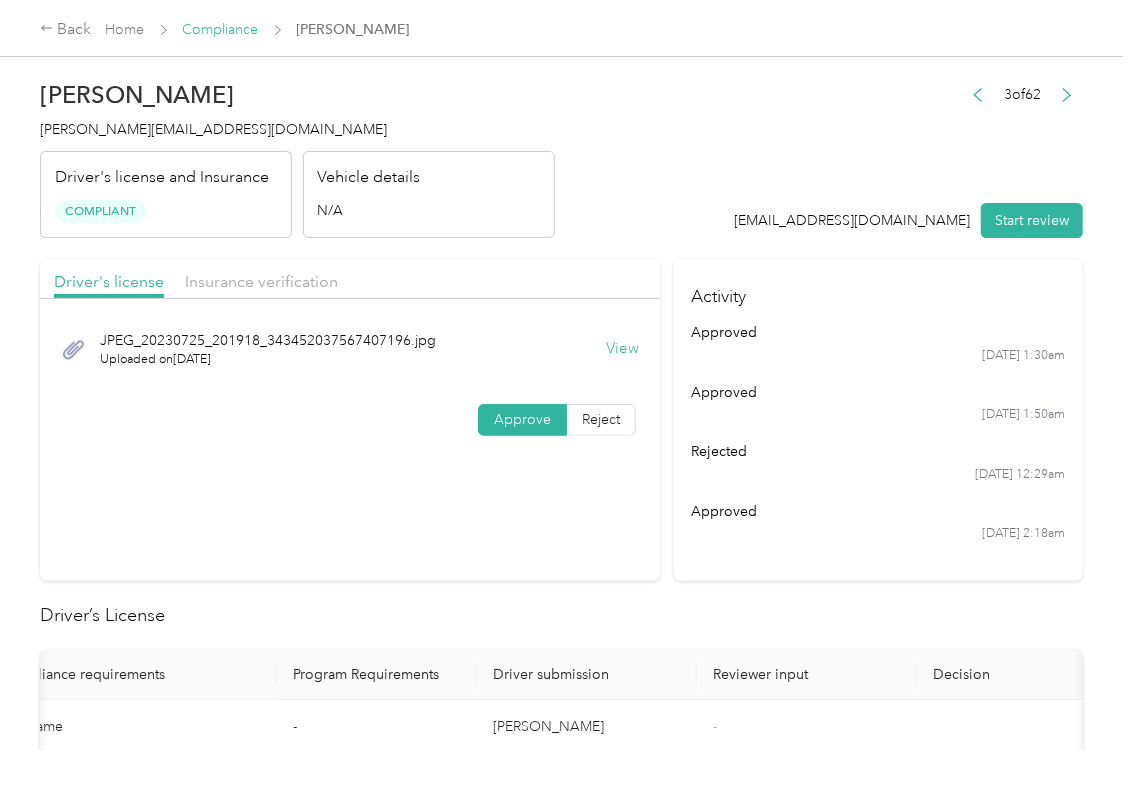 click on "Compliance" at bounding box center [221, 29] 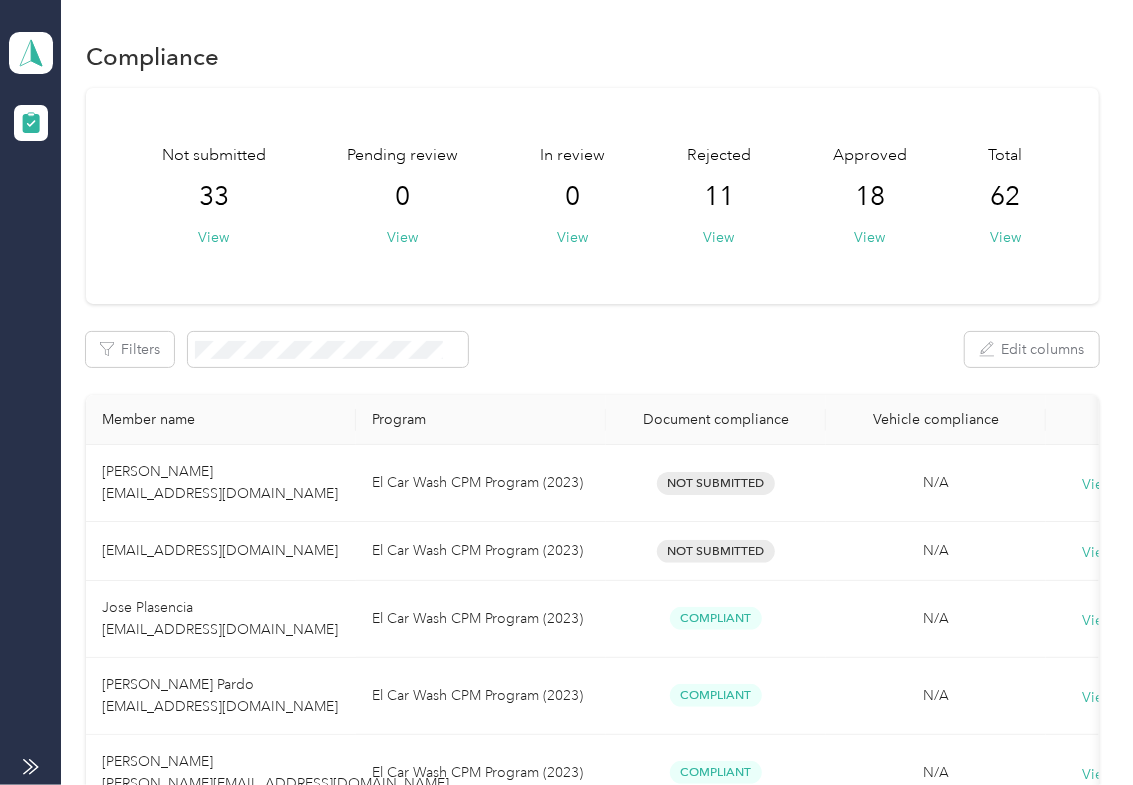 click on "Not submitted 33 View Pending review 0 View In review 0 View Rejected 11 View Approved 18 View Total 62 View" at bounding box center [592, 196] 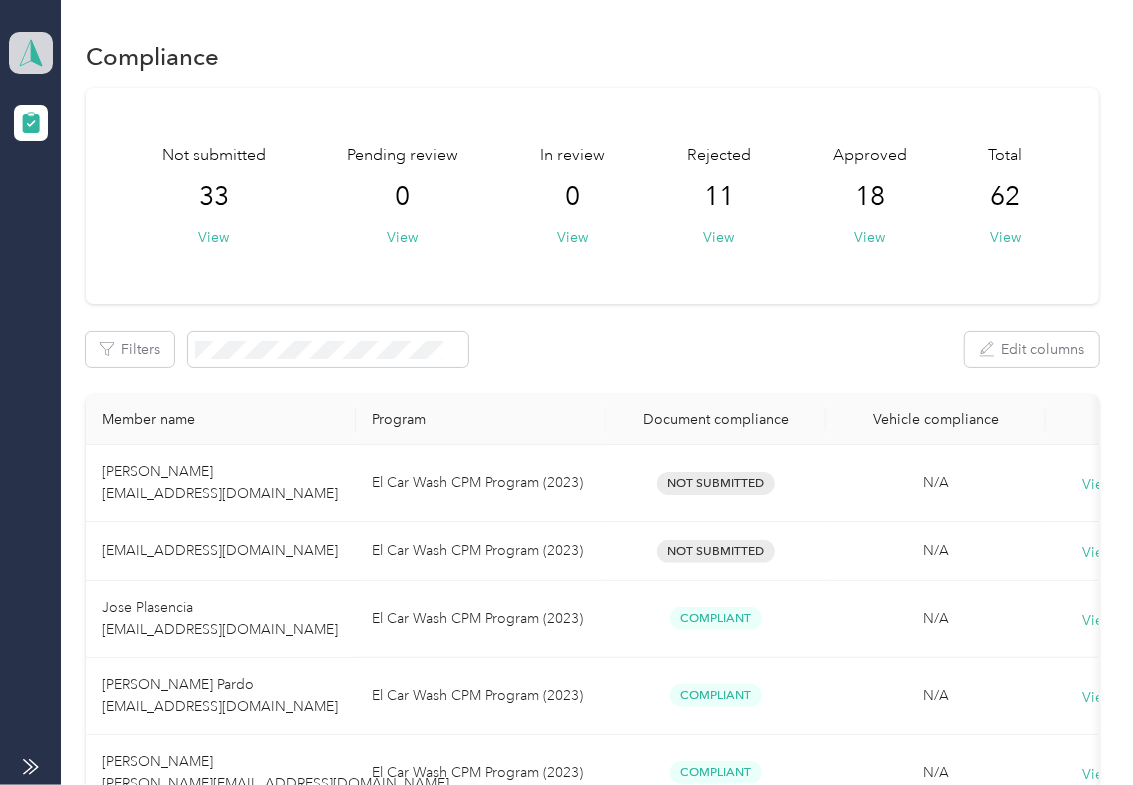 click 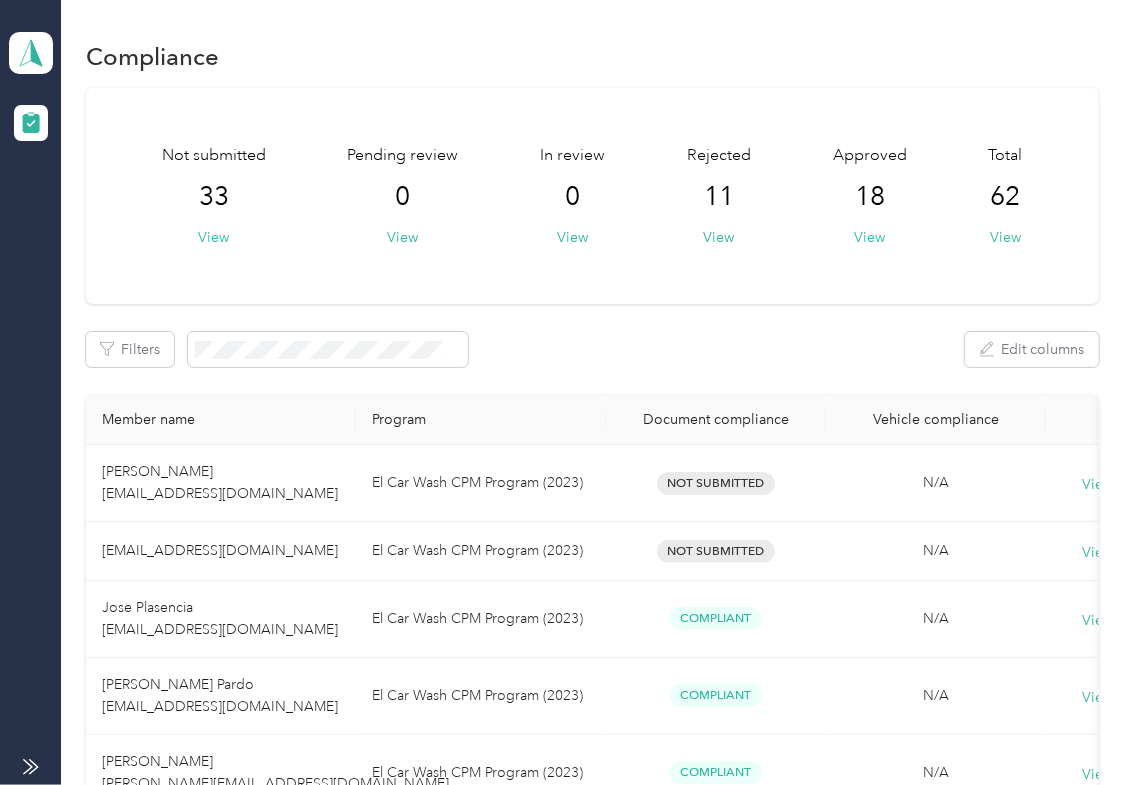 click on "Log out" at bounding box center [64, 209] 